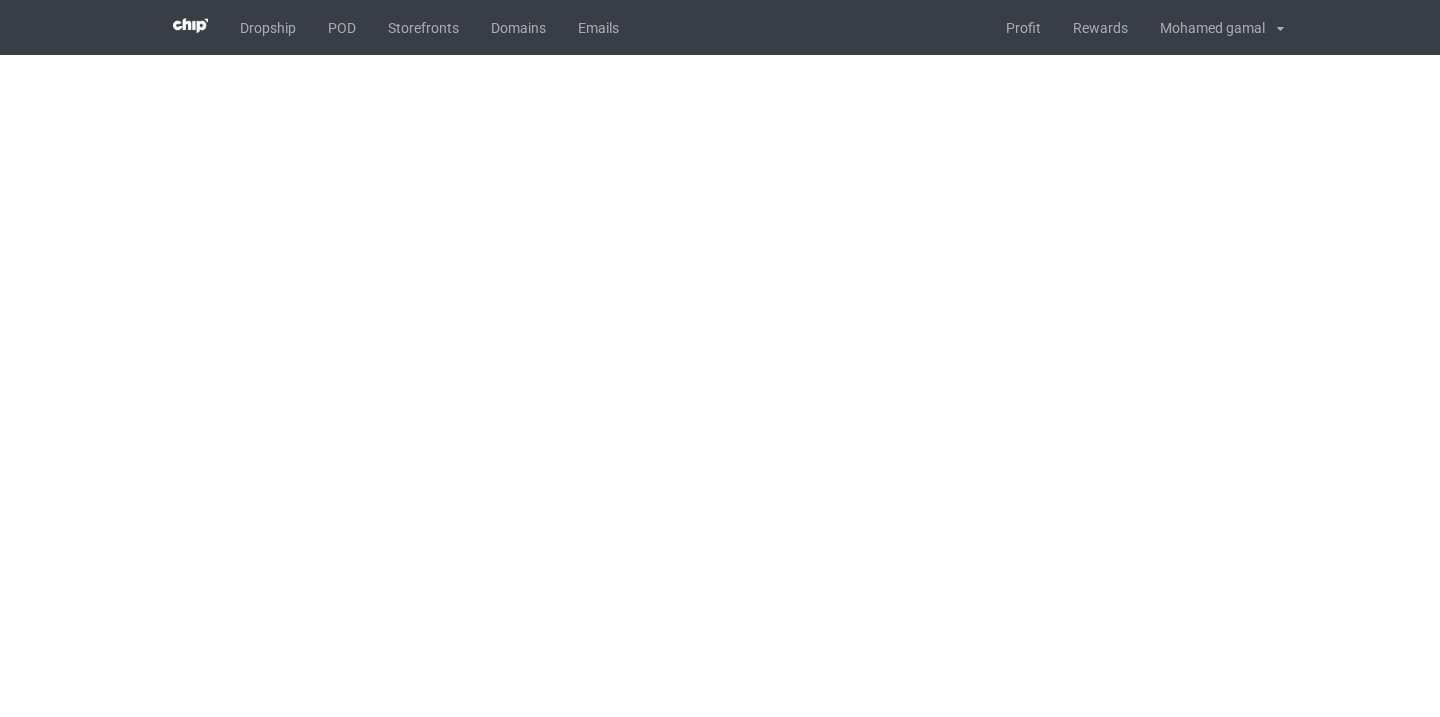 scroll, scrollTop: 0, scrollLeft: 0, axis: both 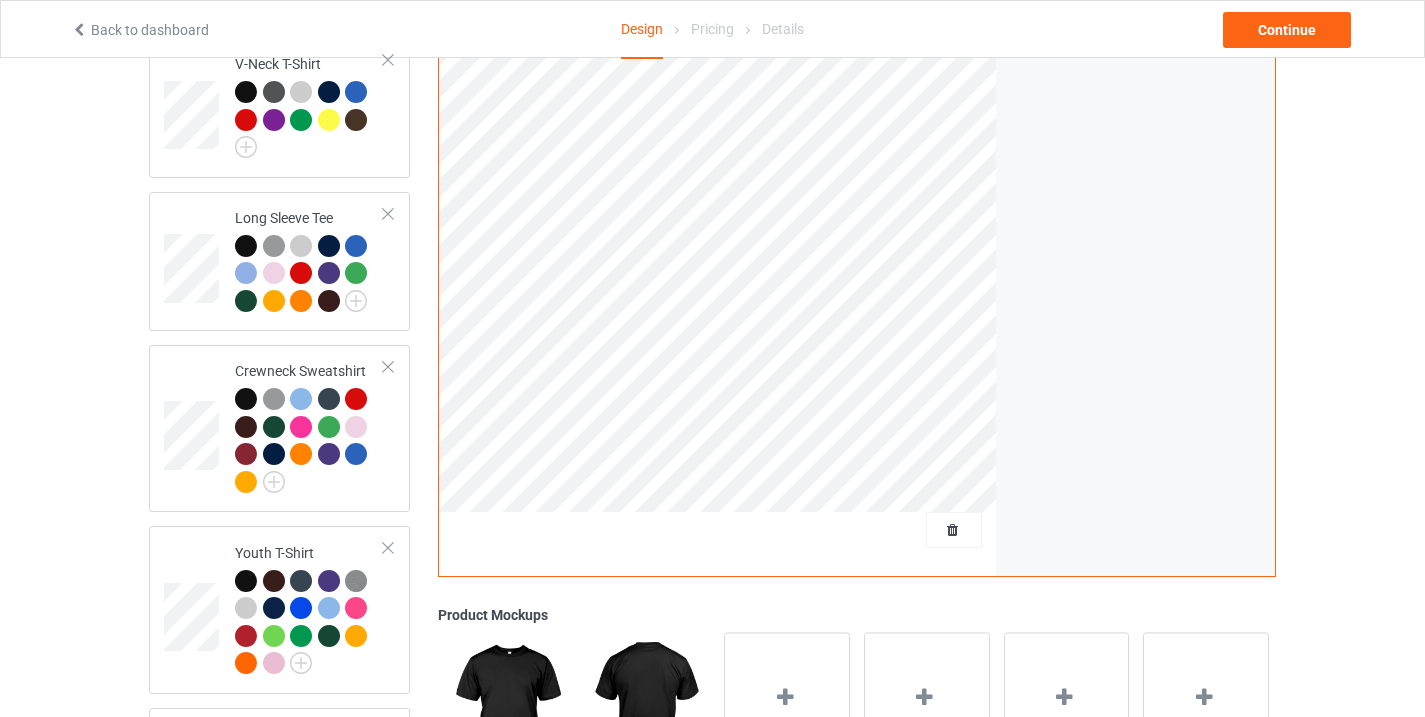 click at bounding box center (954, 530) 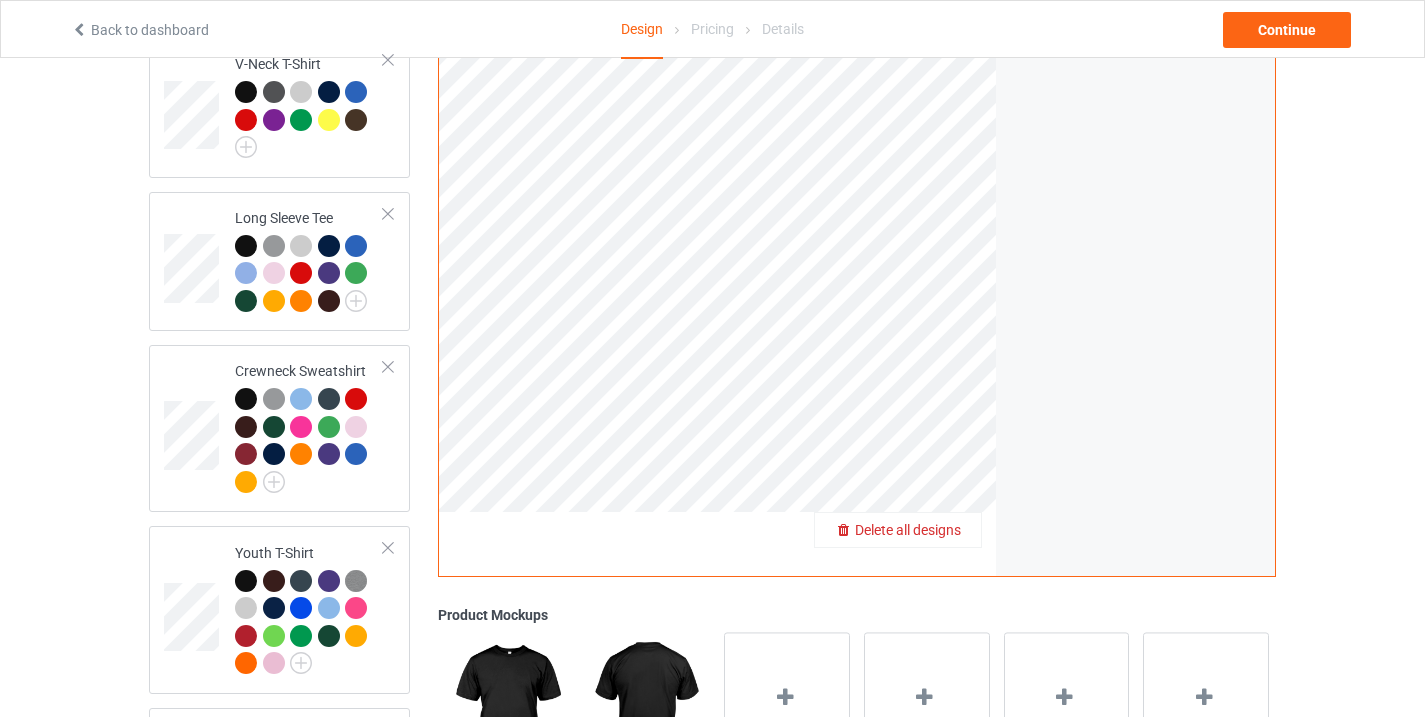 click on "Delete all designs" at bounding box center (908, 530) 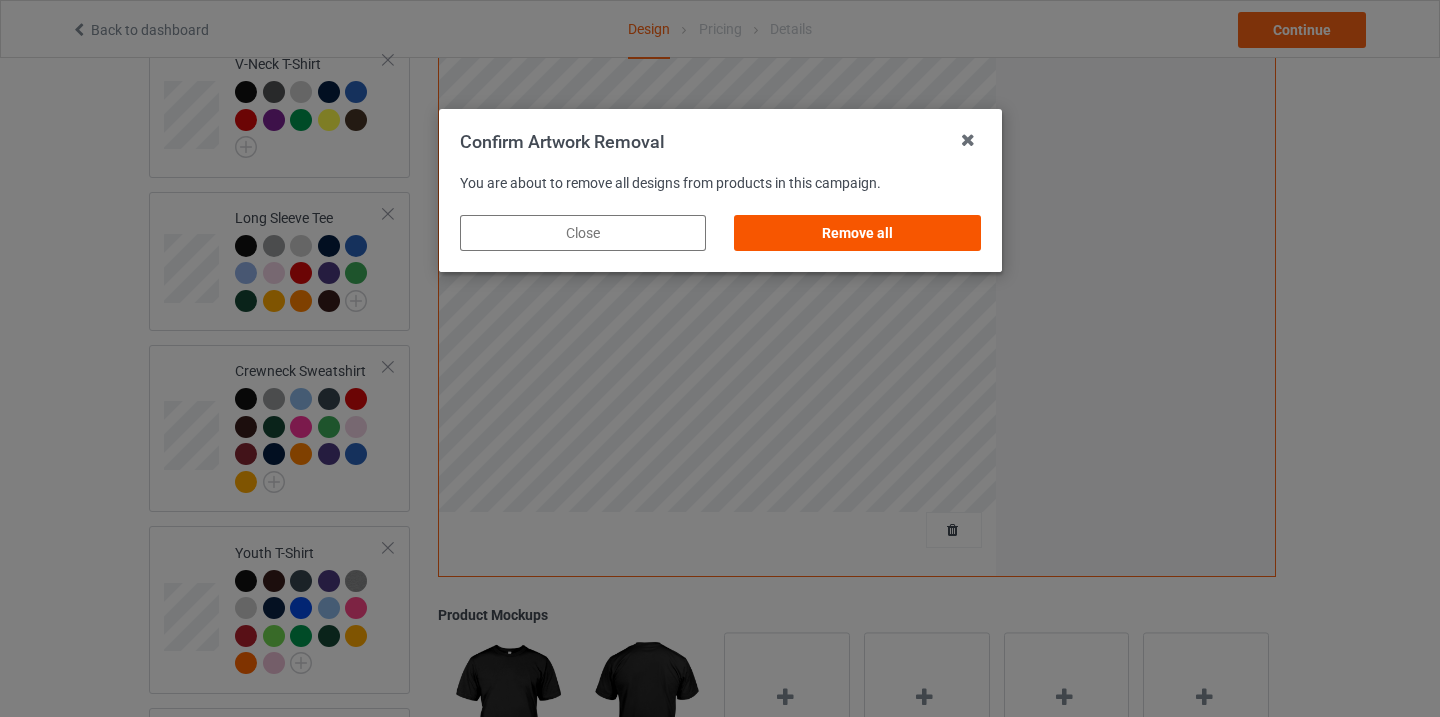 click on "Remove all" at bounding box center (857, 233) 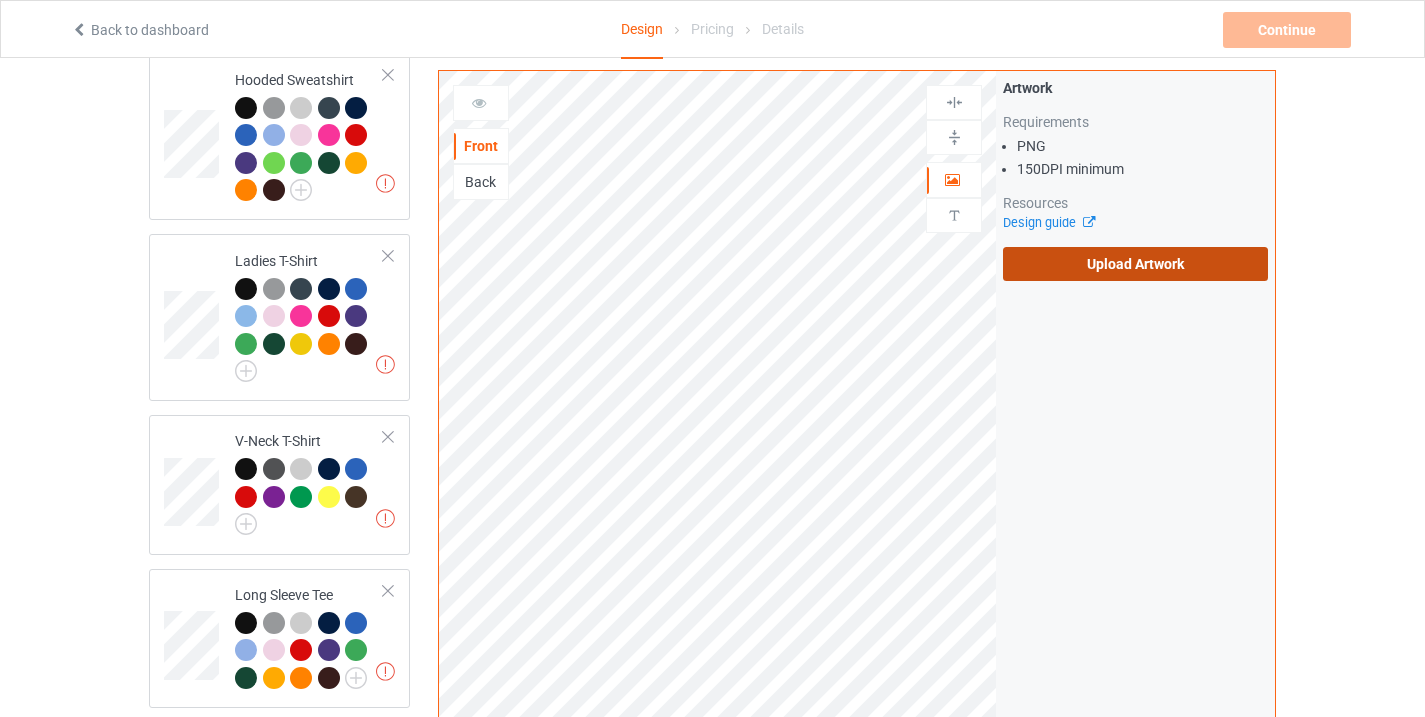 scroll, scrollTop: 539, scrollLeft: 0, axis: vertical 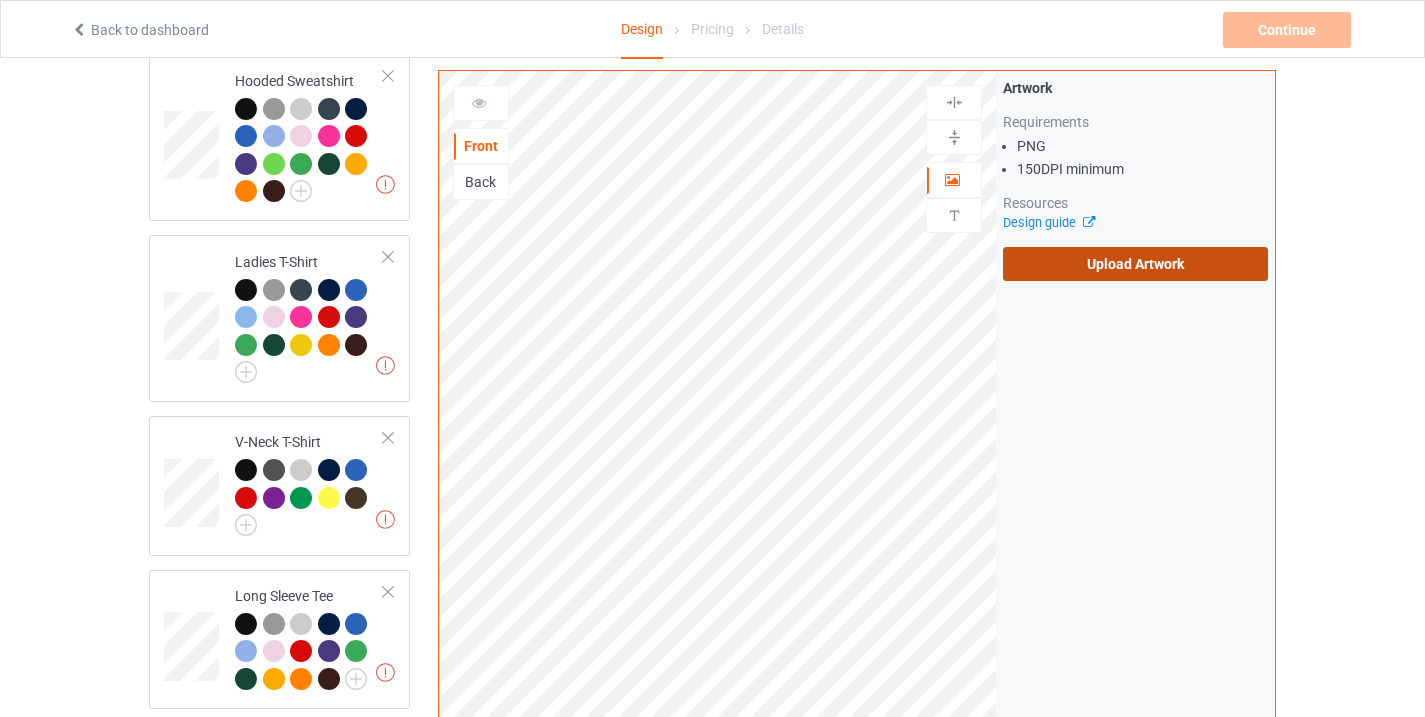click on "Upload Artwork" at bounding box center [1135, 264] 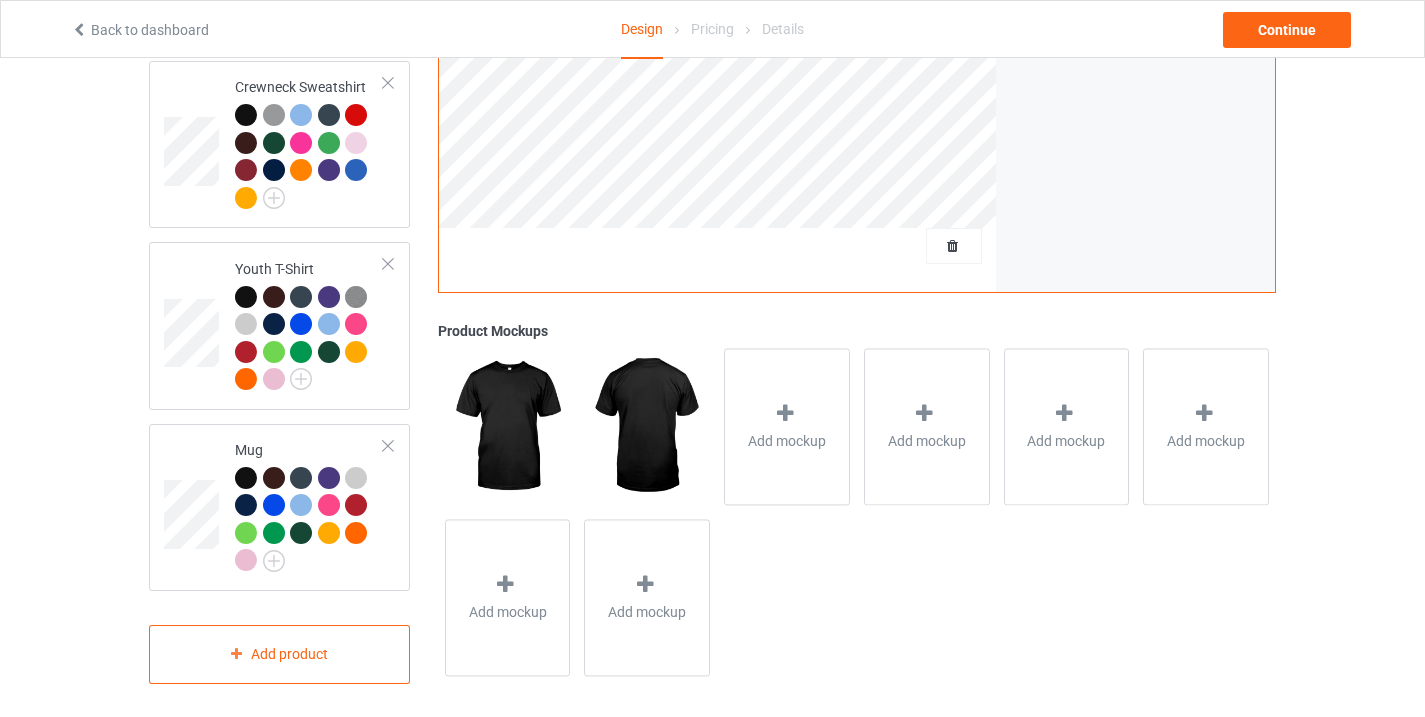 scroll, scrollTop: 1214, scrollLeft: 0, axis: vertical 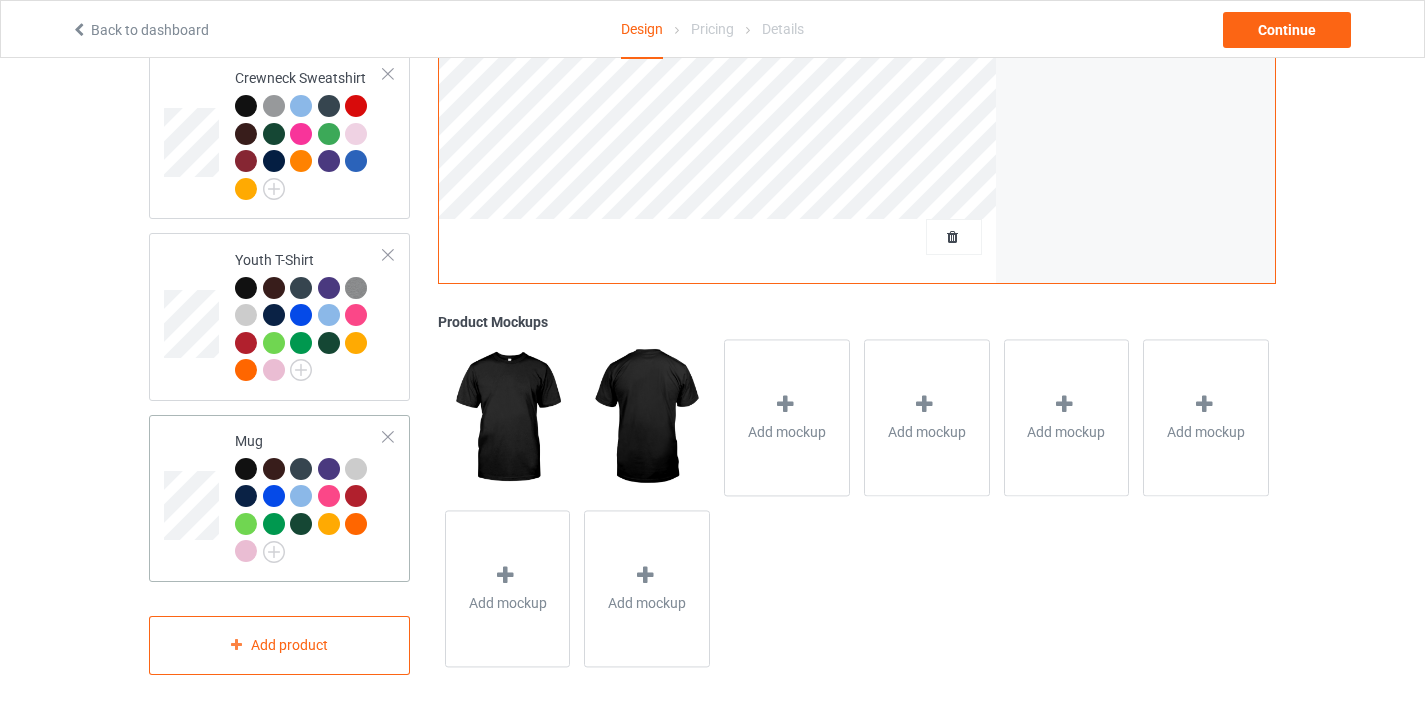 click on "Mug" at bounding box center [279, 498] 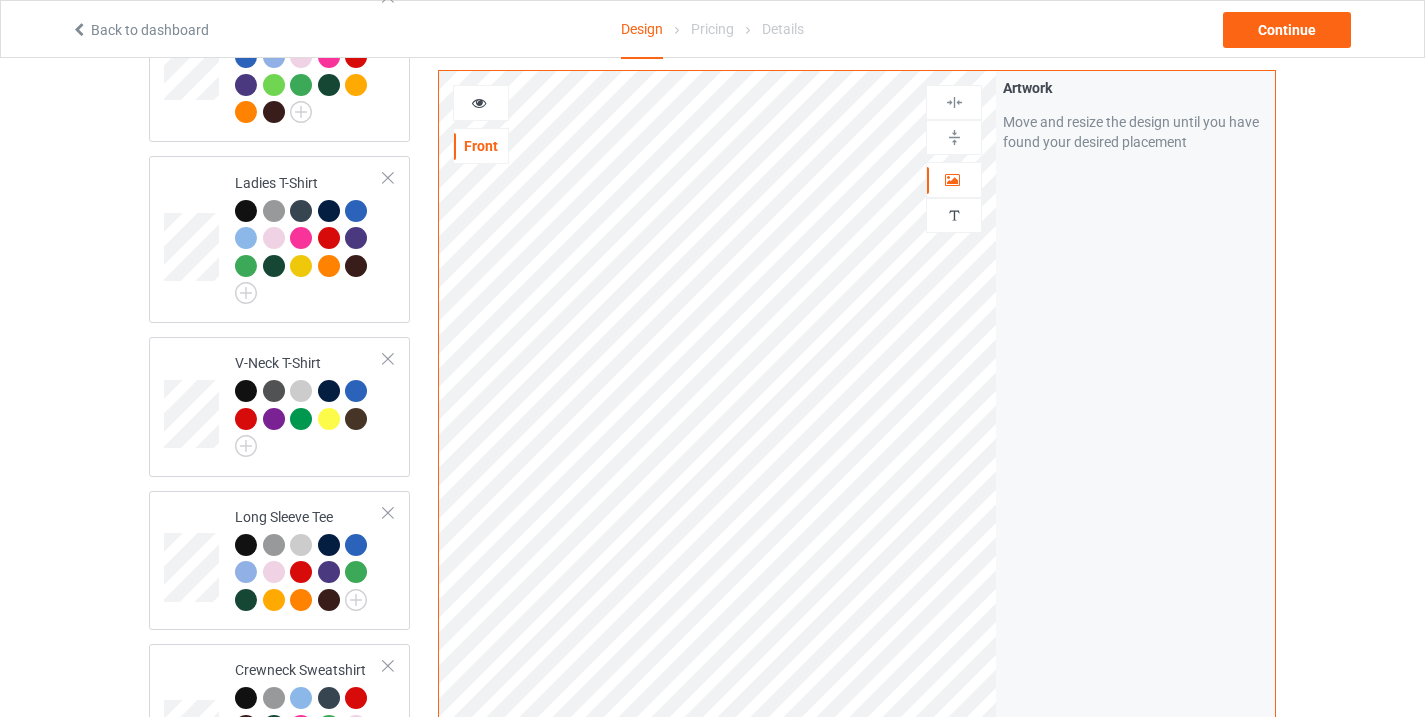 scroll, scrollTop: 614, scrollLeft: 0, axis: vertical 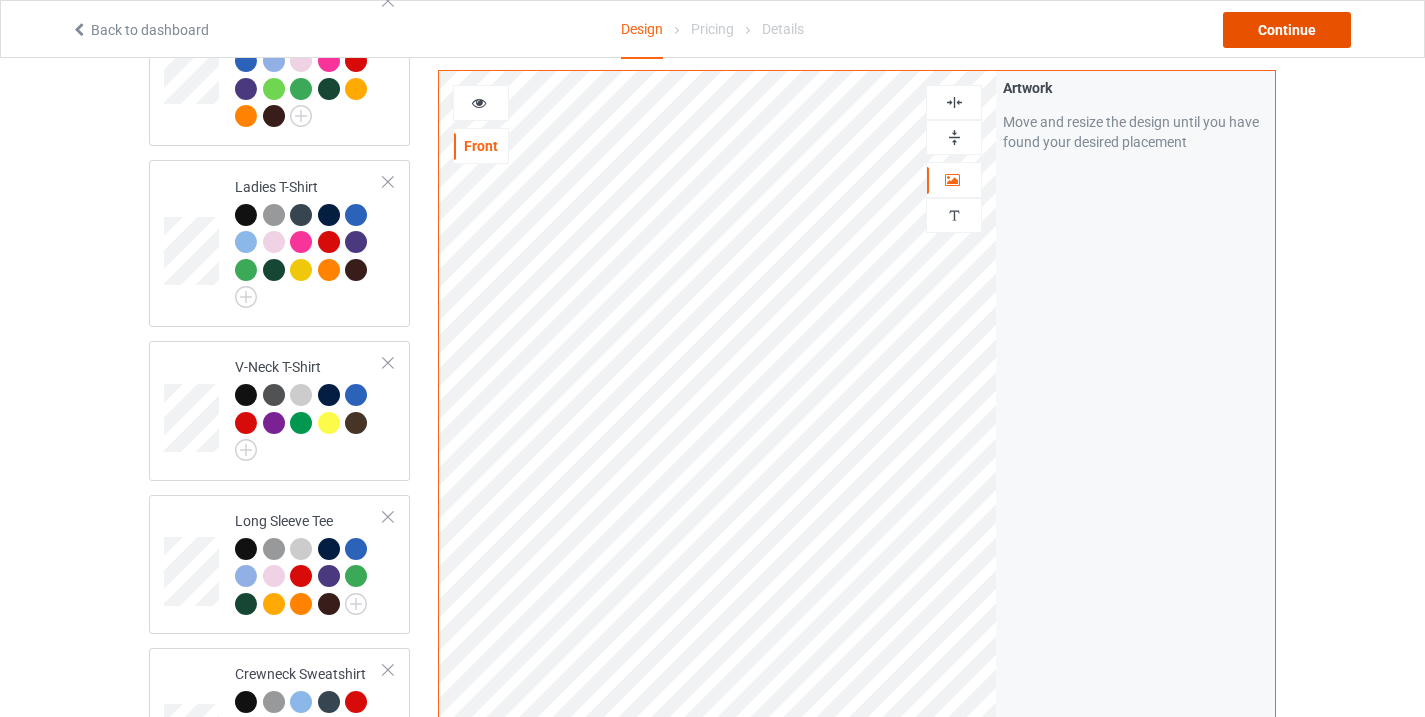click on "Continue" at bounding box center (1287, 30) 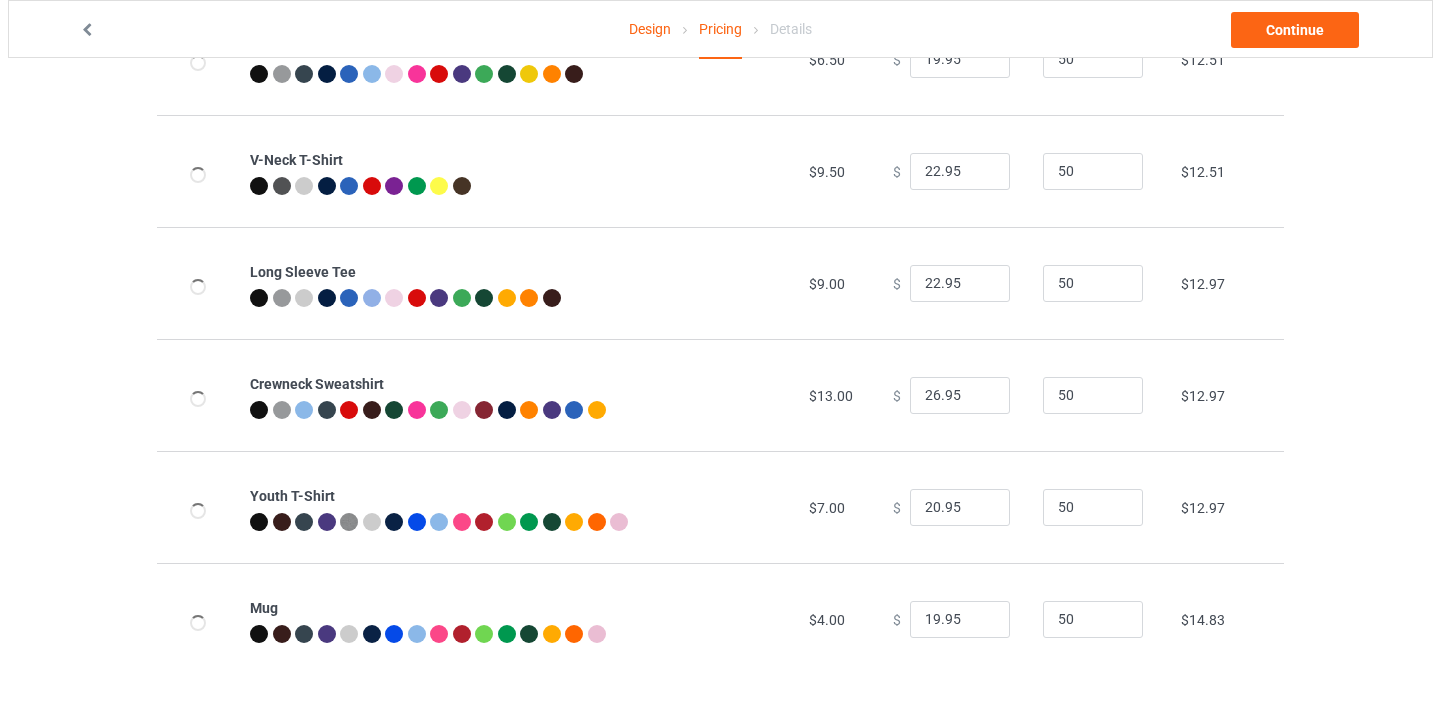 scroll, scrollTop: 0, scrollLeft: 0, axis: both 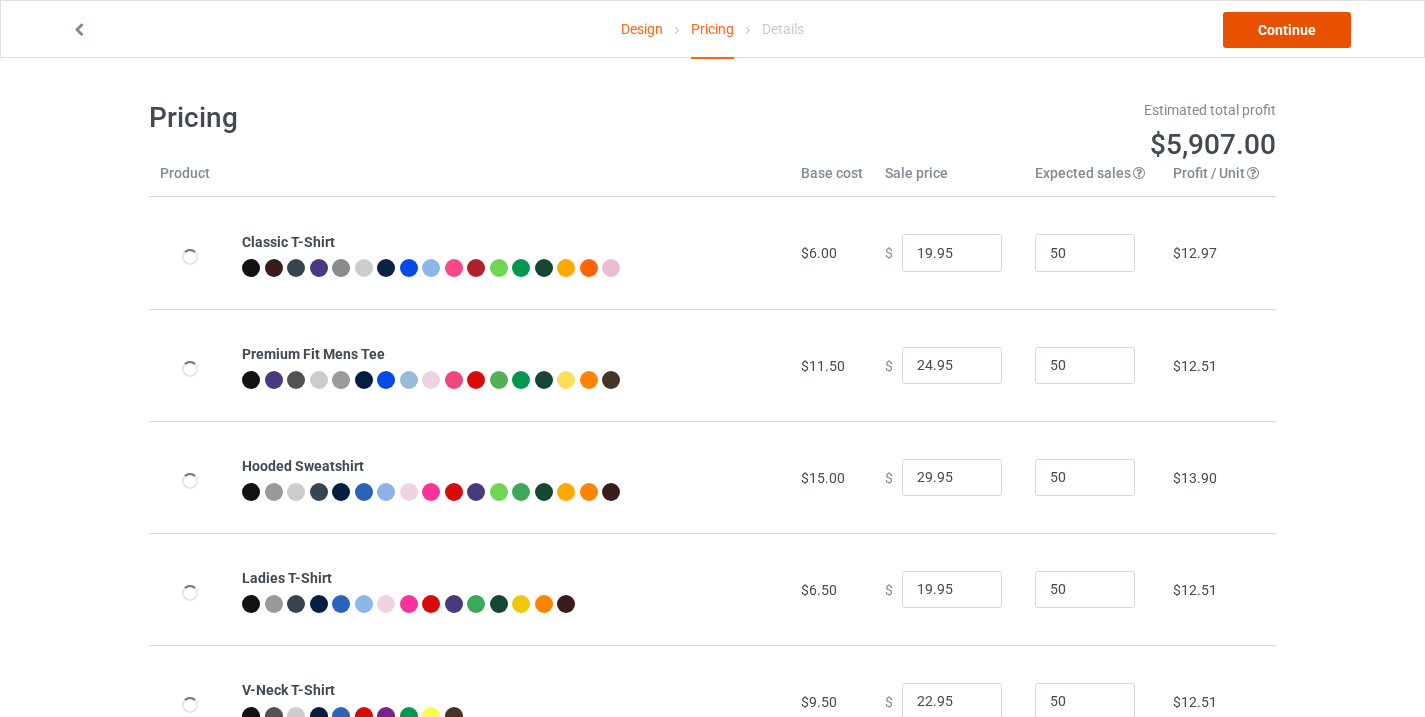 click on "Continue" at bounding box center (1287, 30) 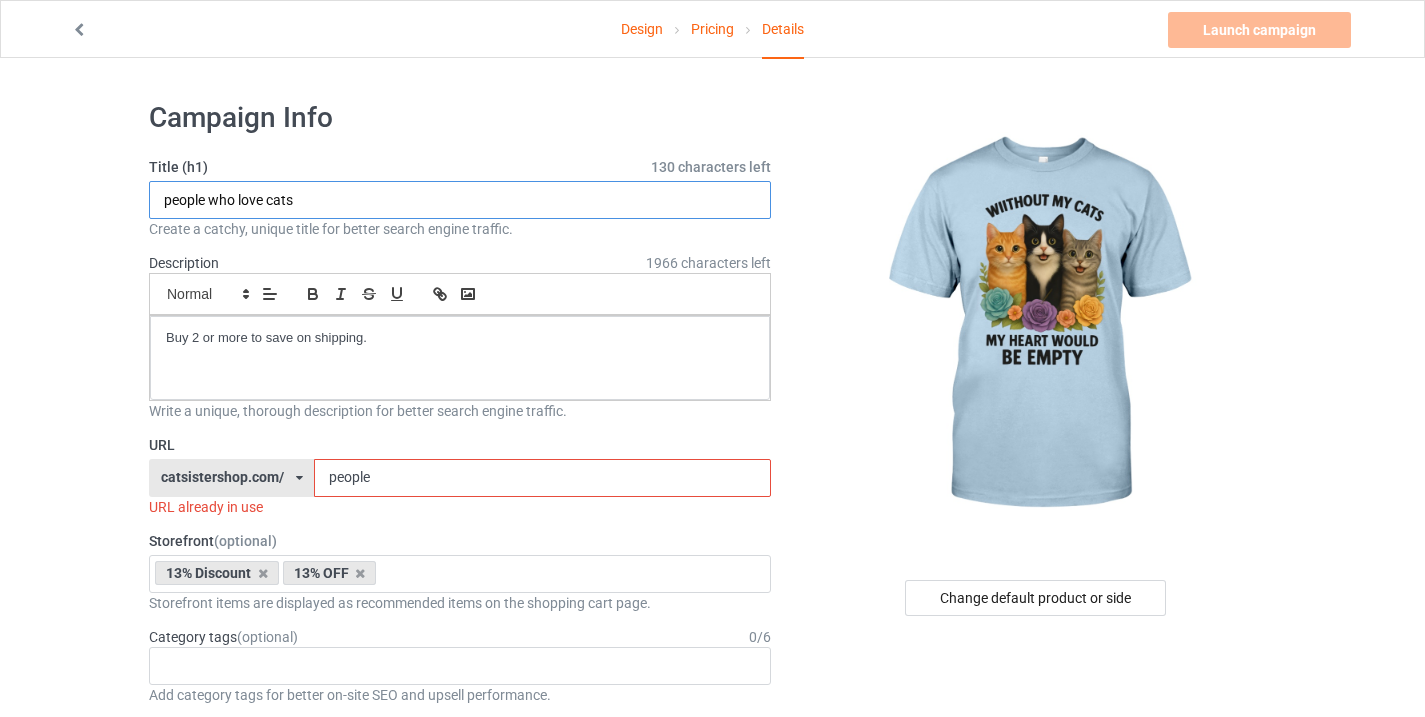 click on "people who love cats" at bounding box center [460, 200] 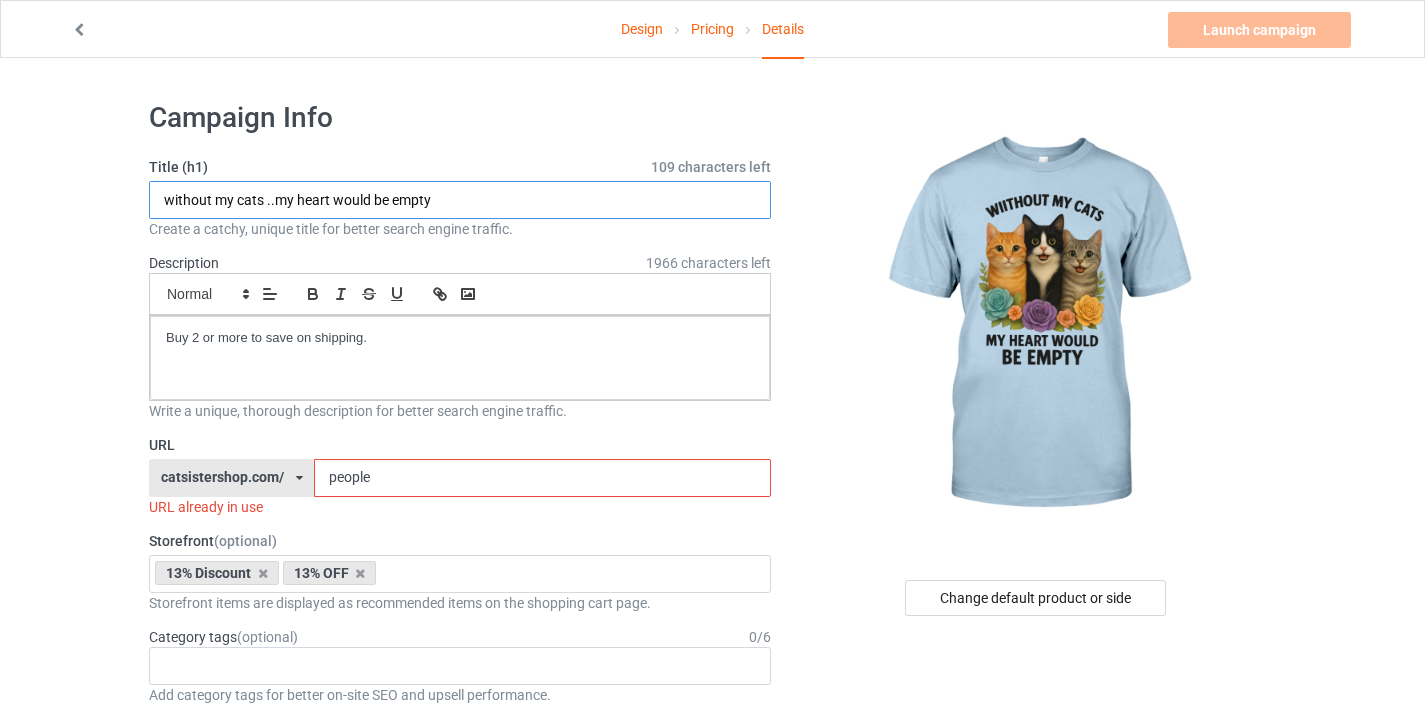 type on "without my cats ..my heart would be empty" 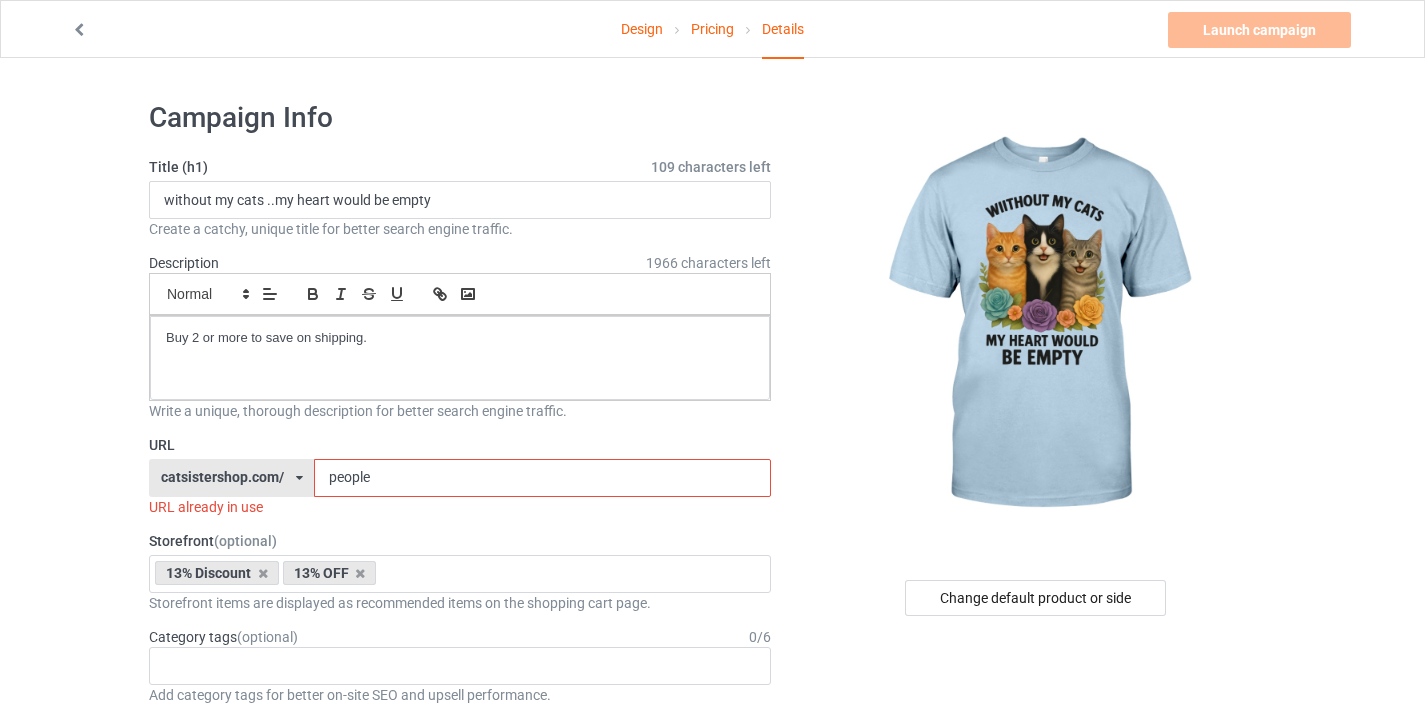 click on "people" at bounding box center [542, 478] 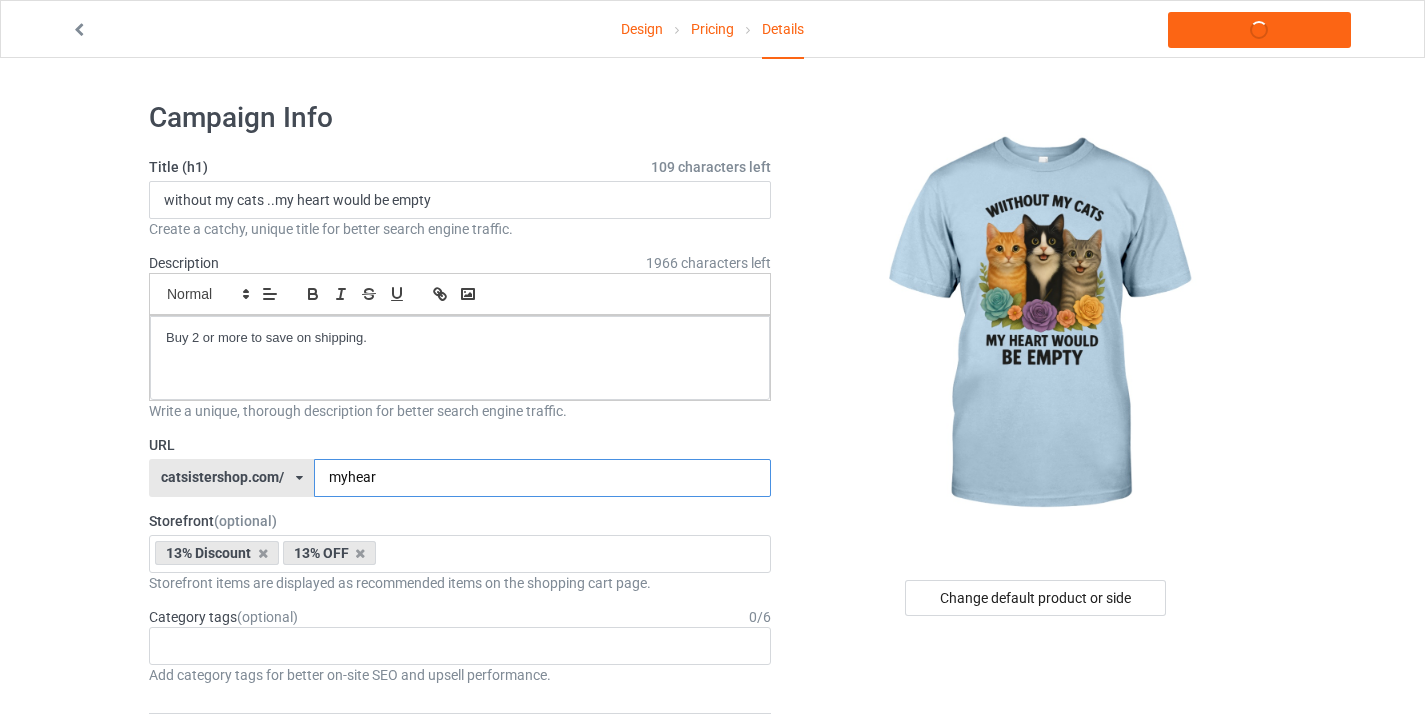 type on "myheart" 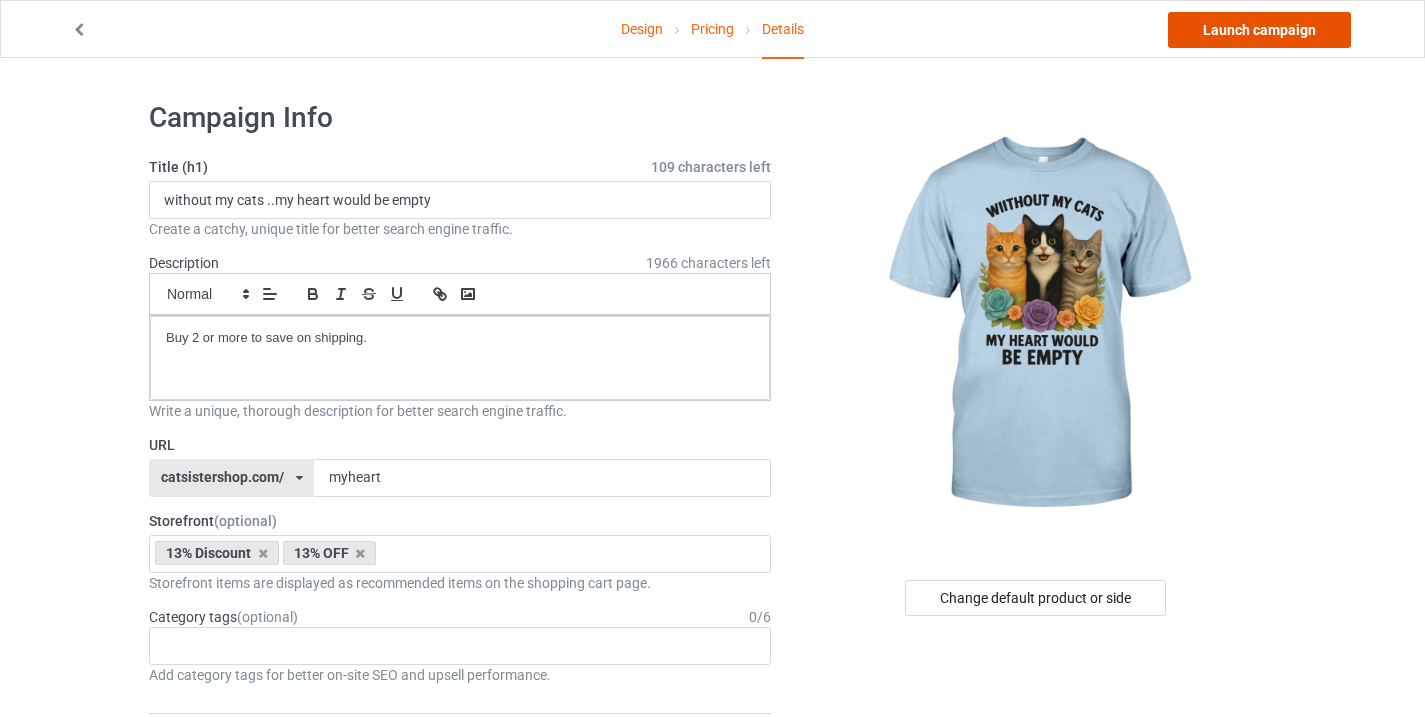 click on "Launch campaign" at bounding box center [1259, 30] 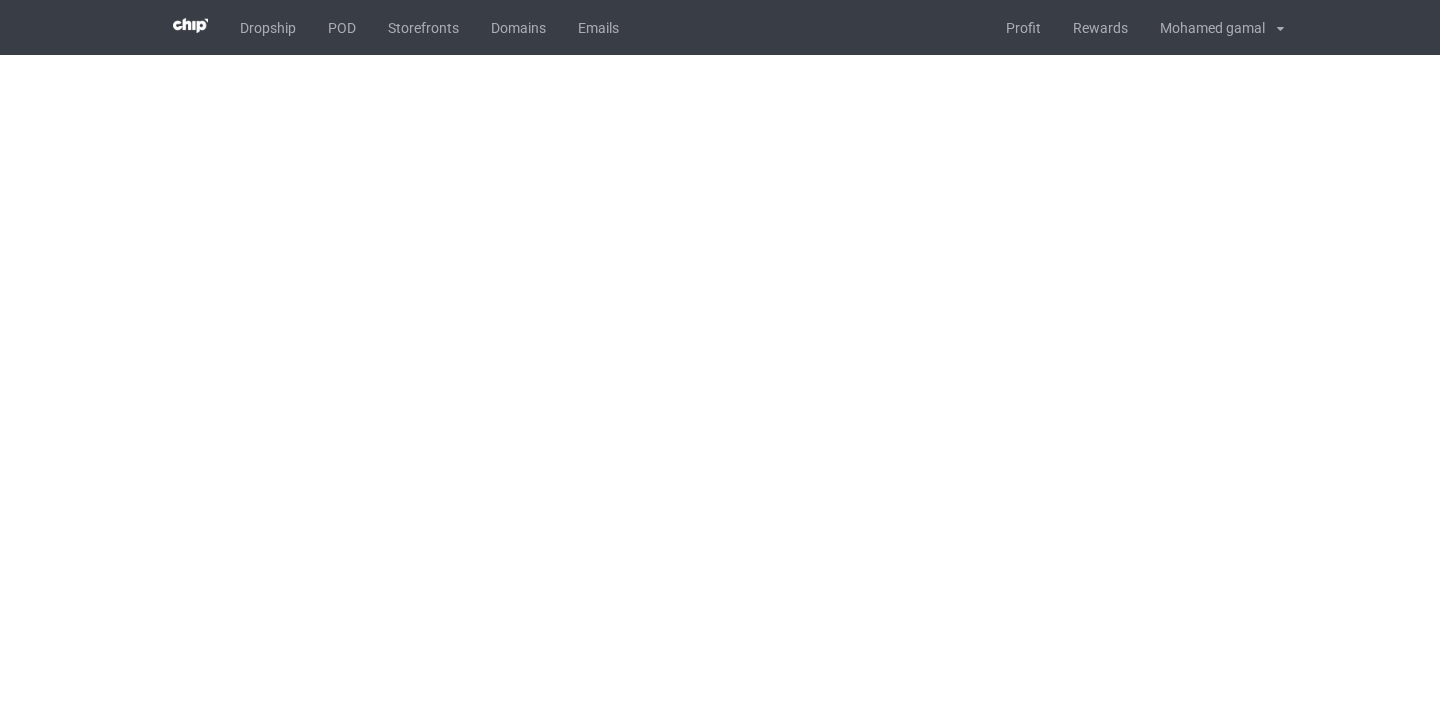 scroll, scrollTop: 0, scrollLeft: 0, axis: both 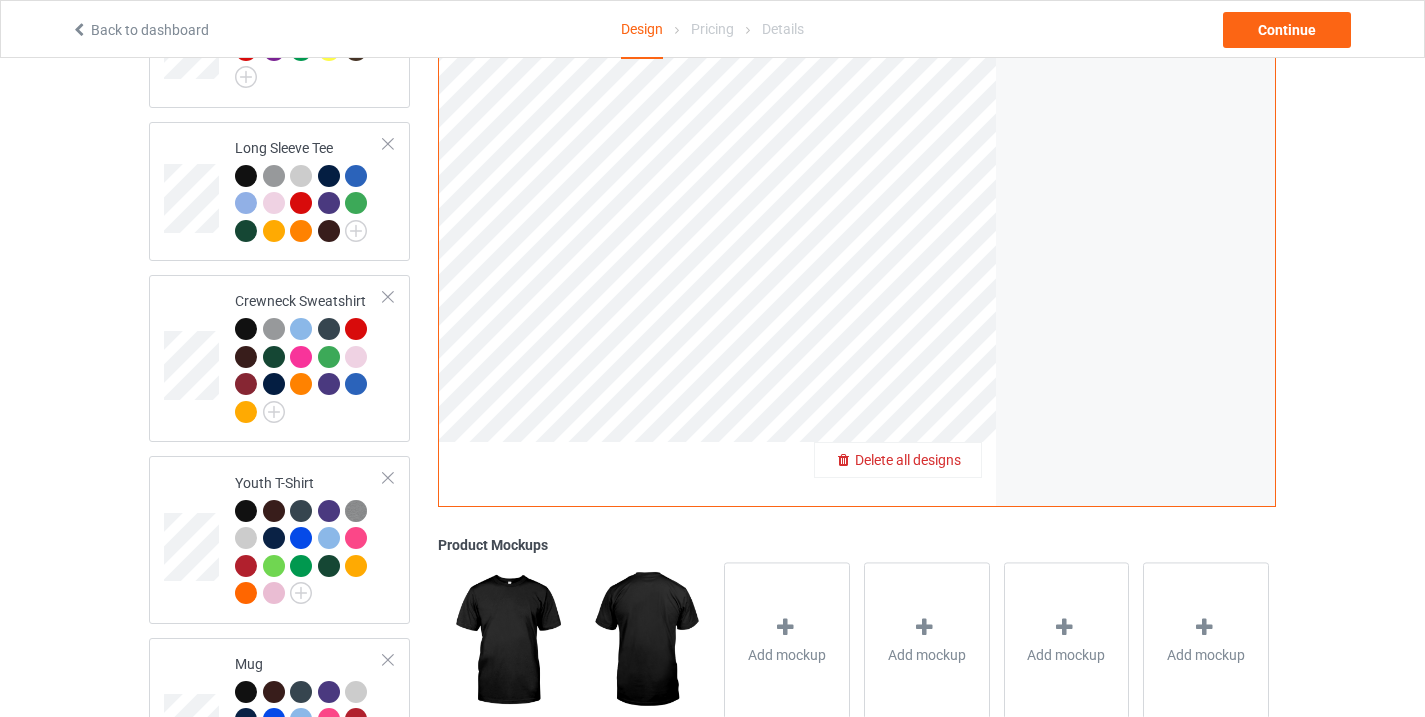 click on "Delete all designs" at bounding box center (908, 460) 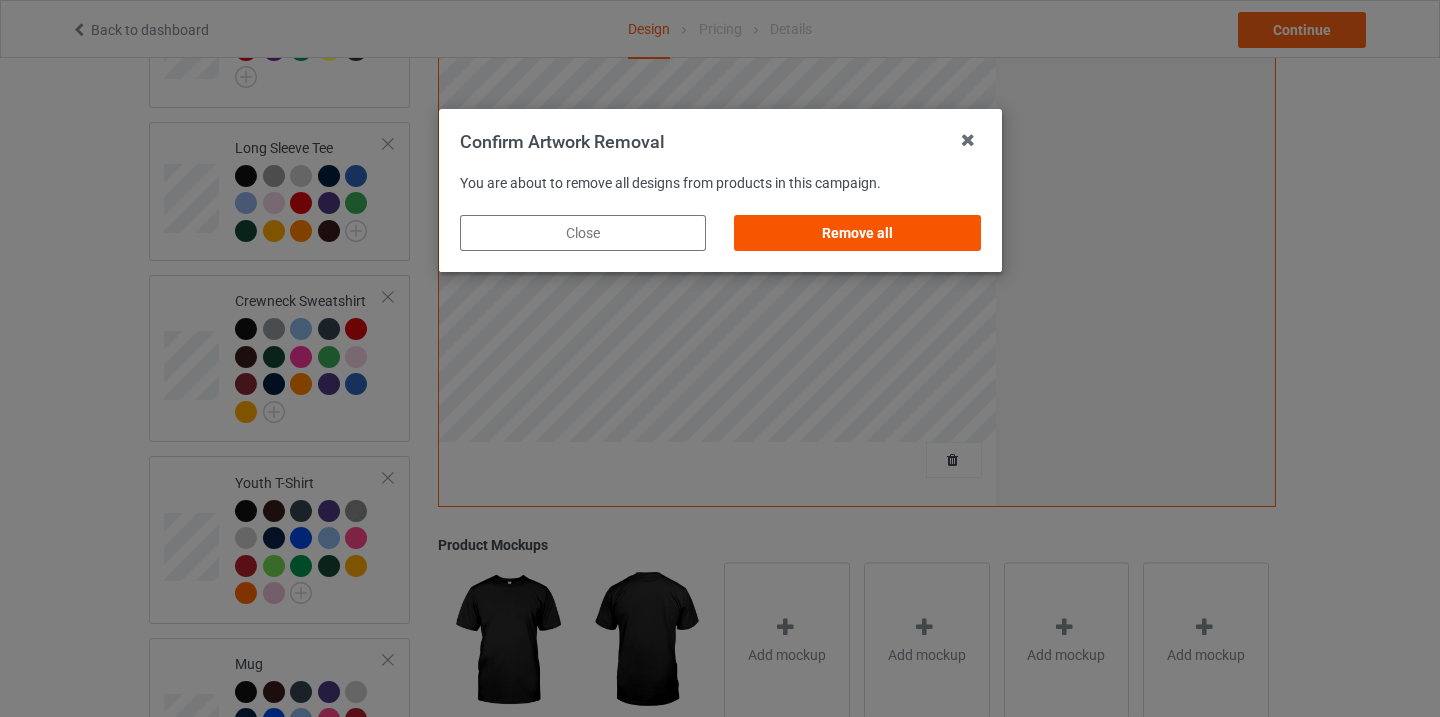 click on "Remove all" at bounding box center (857, 233) 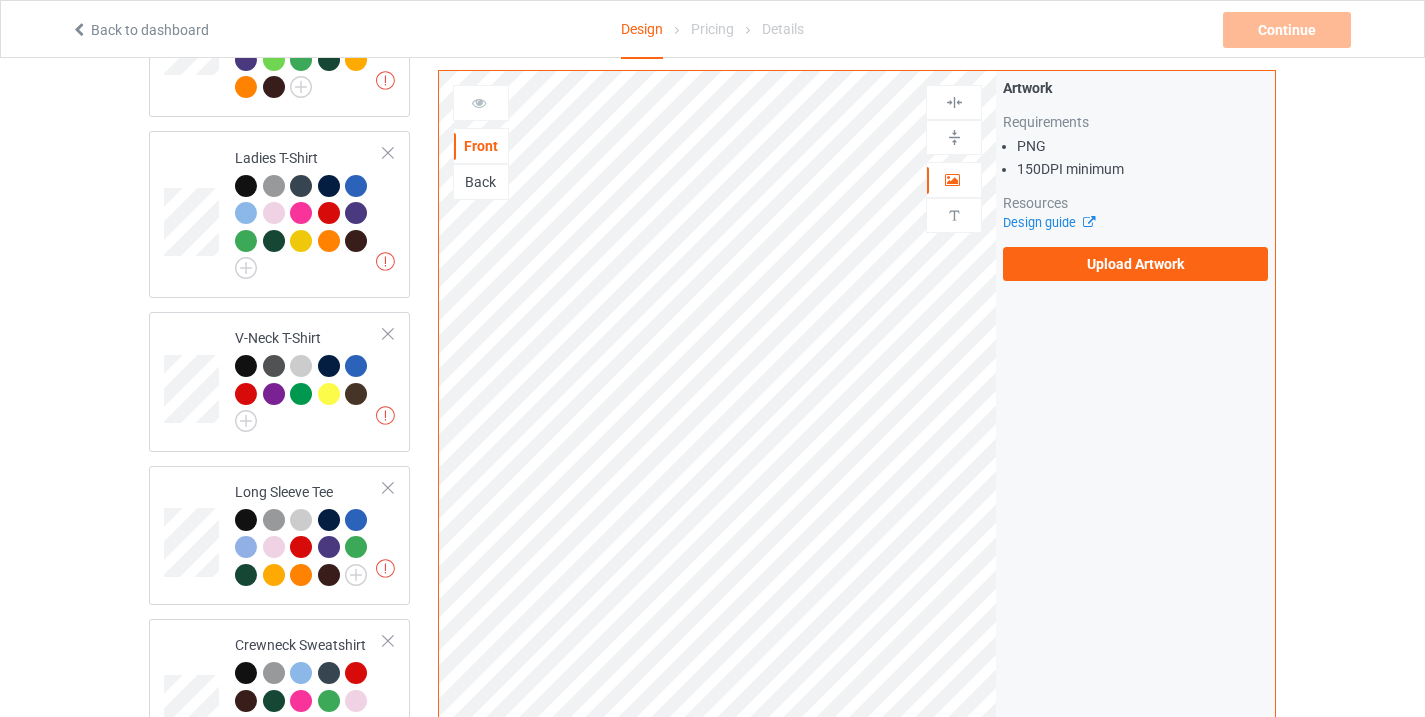 scroll, scrollTop: 630, scrollLeft: 0, axis: vertical 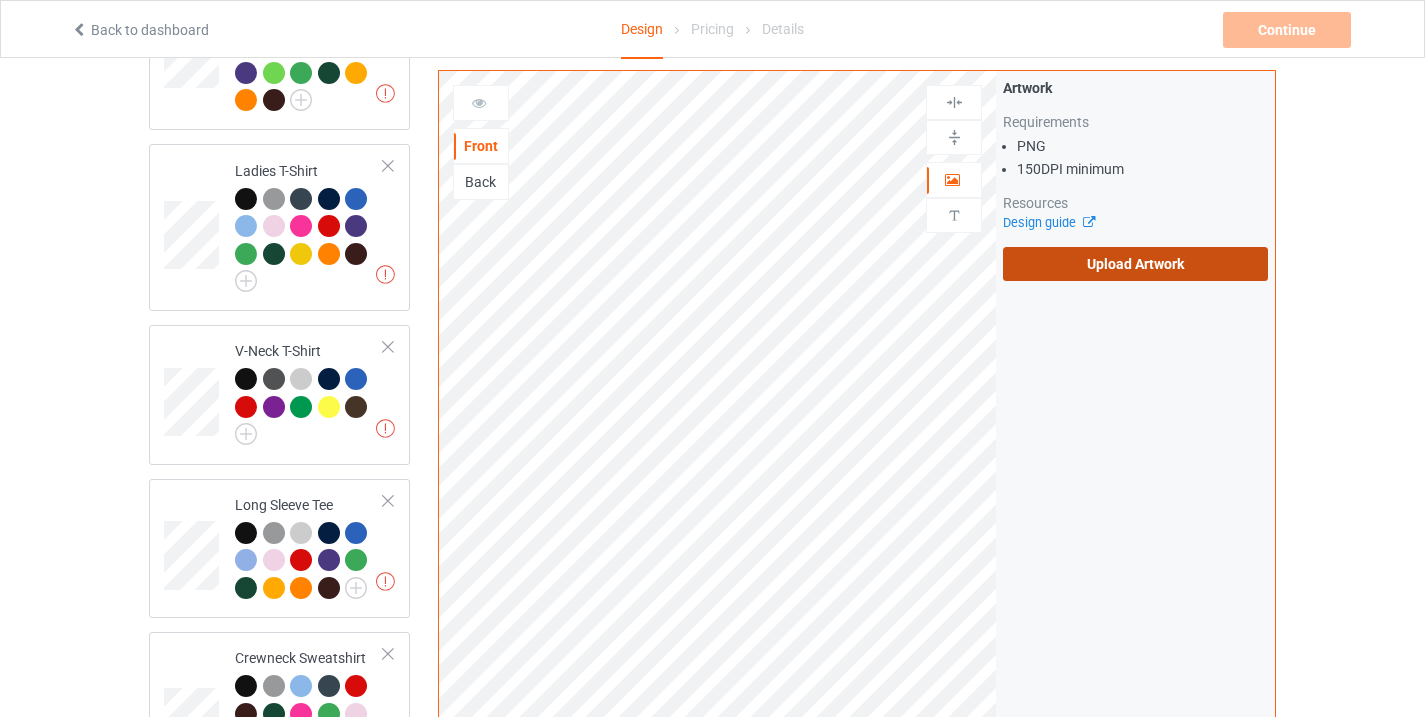 click on "Upload Artwork" at bounding box center [1135, 264] 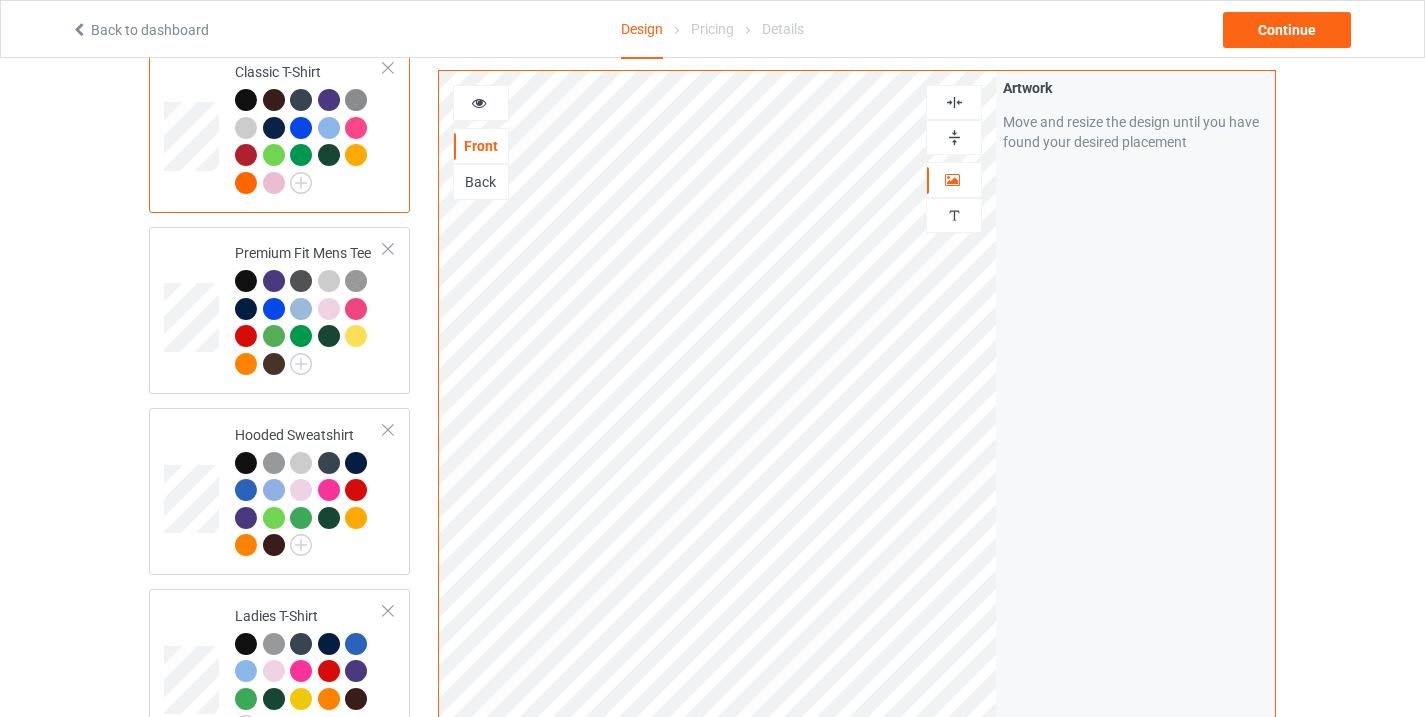 scroll, scrollTop: 138, scrollLeft: 0, axis: vertical 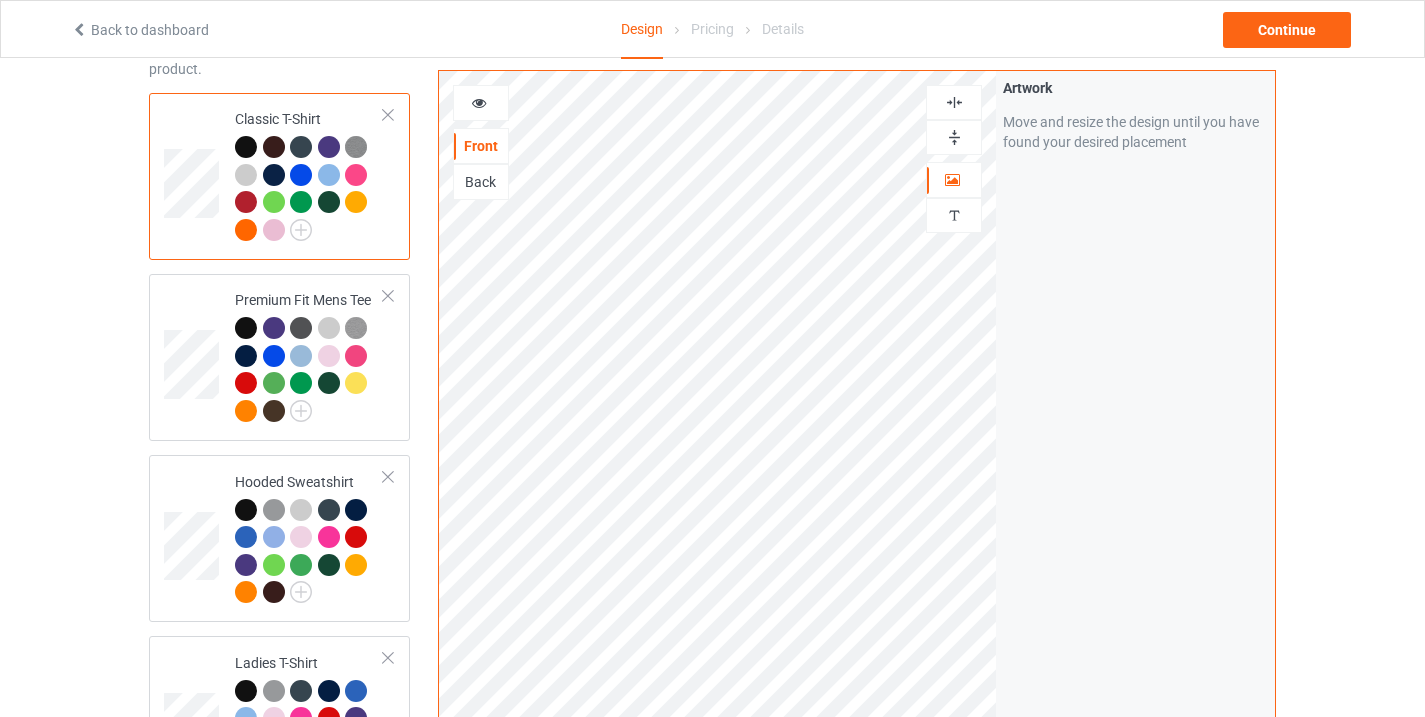 click at bounding box center [329, 175] 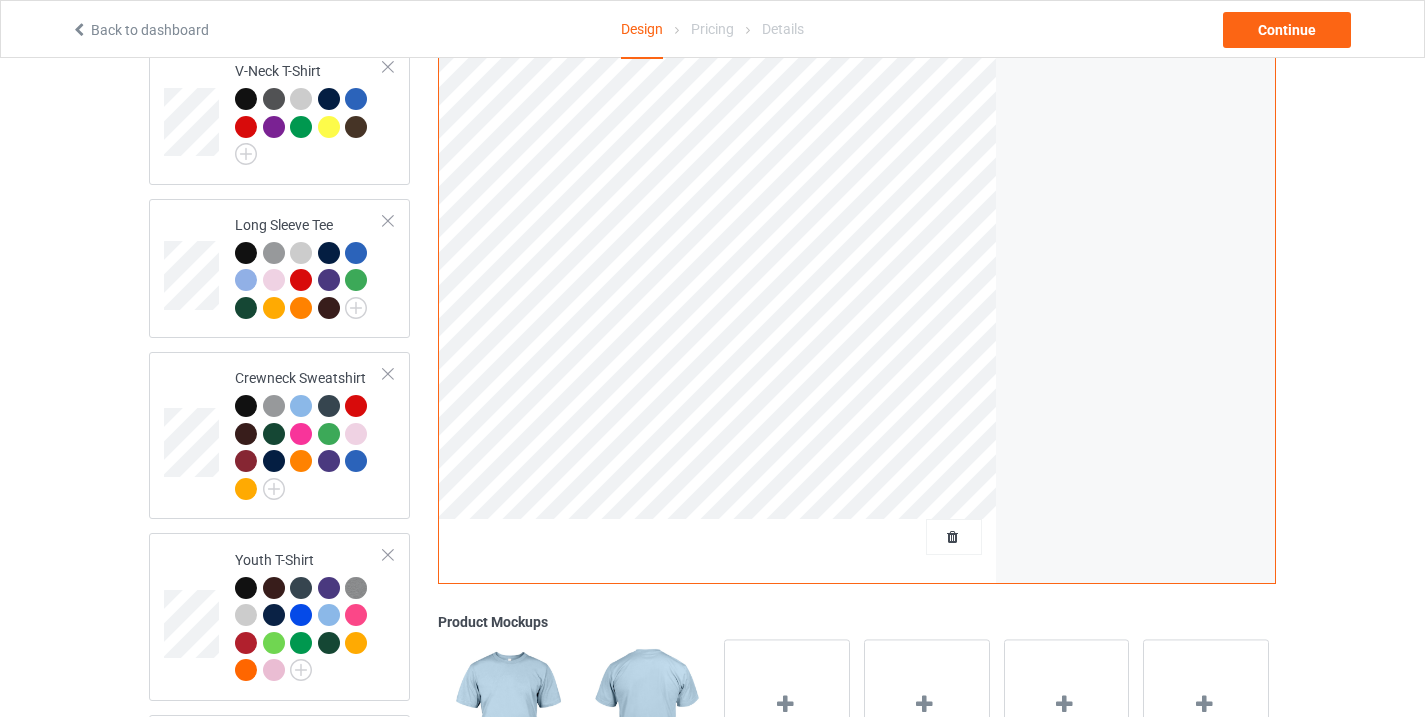 scroll, scrollTop: 980, scrollLeft: 0, axis: vertical 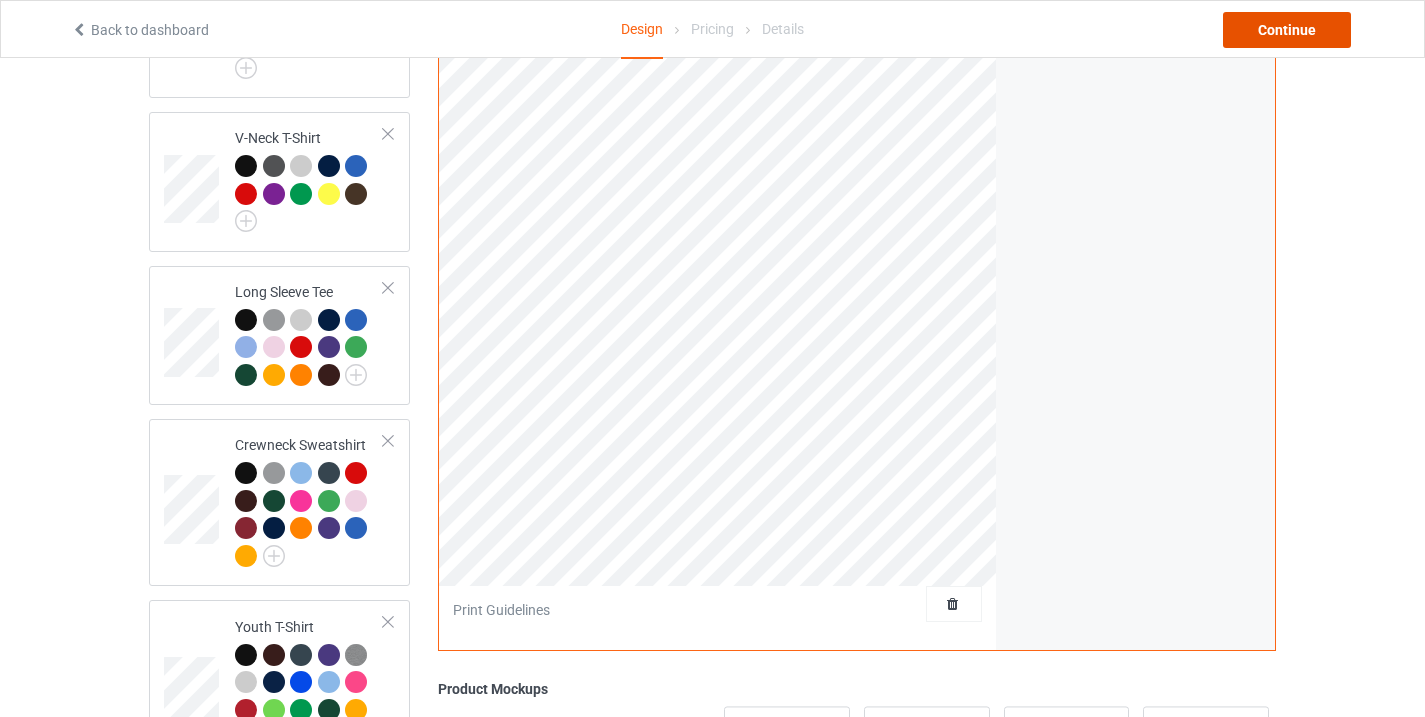 click on "Continue" at bounding box center [1287, 30] 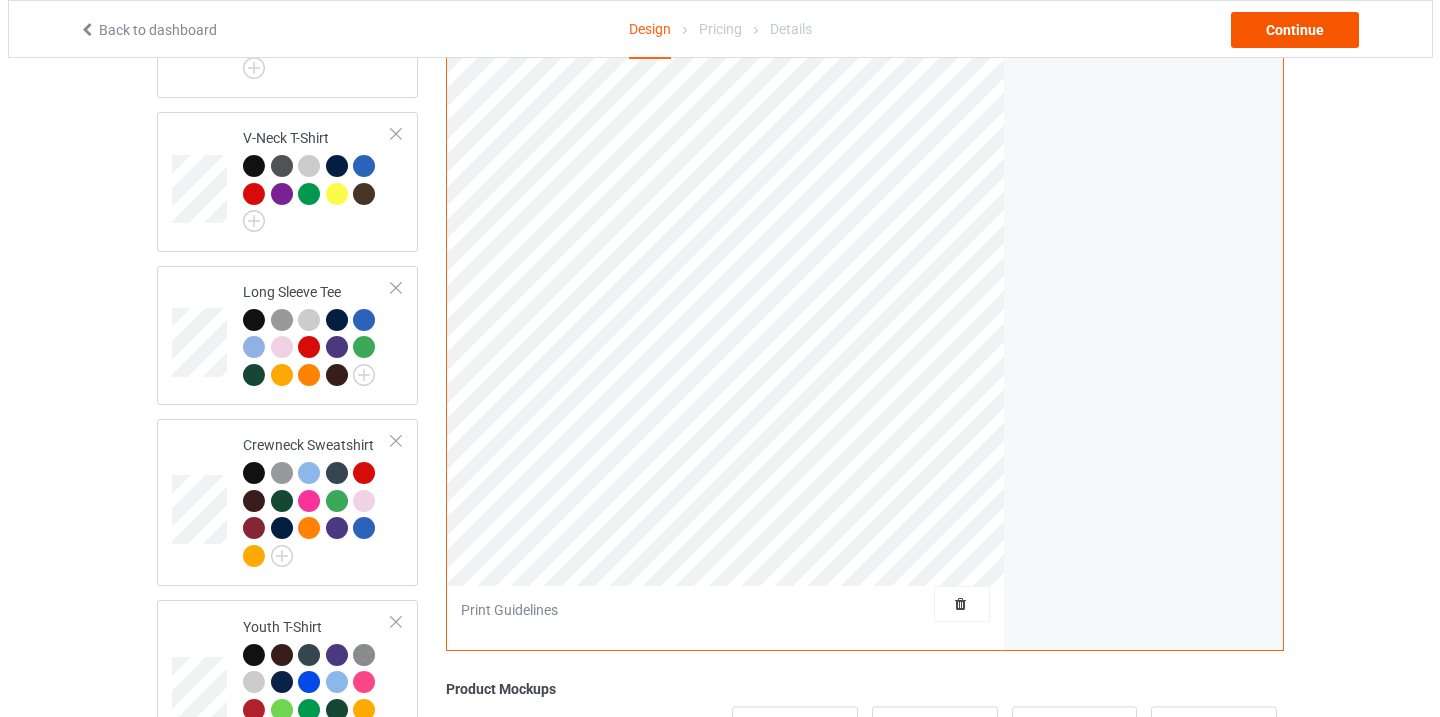 scroll, scrollTop: 0, scrollLeft: 0, axis: both 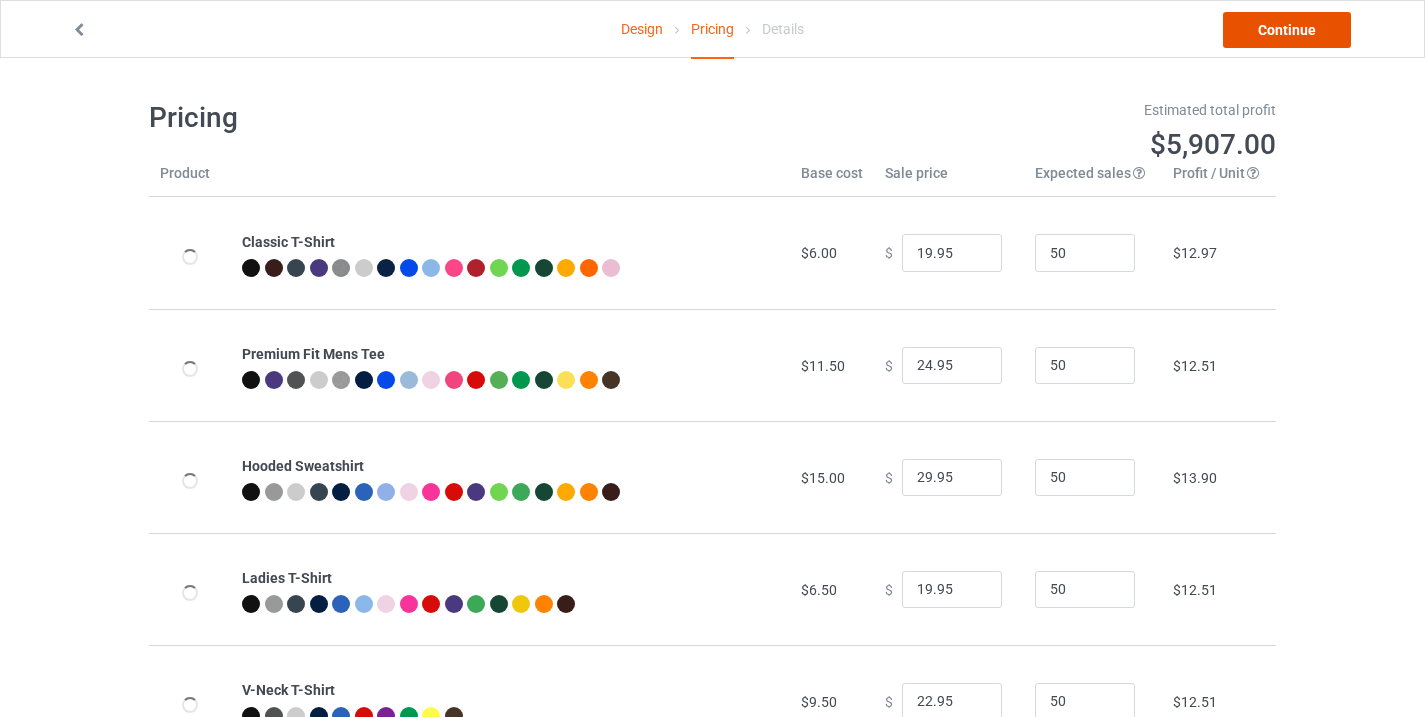 click on "Continue" at bounding box center [1287, 30] 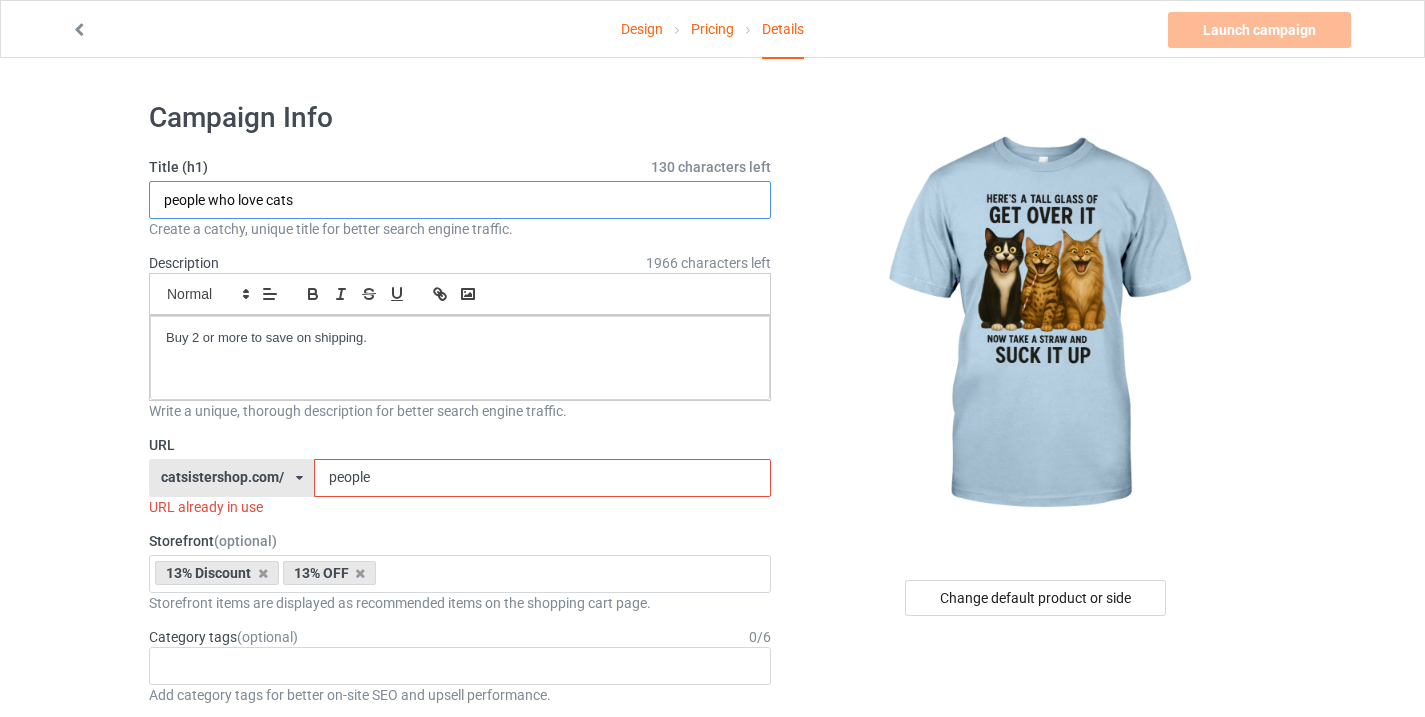 click on "people who love cats" at bounding box center [460, 200] 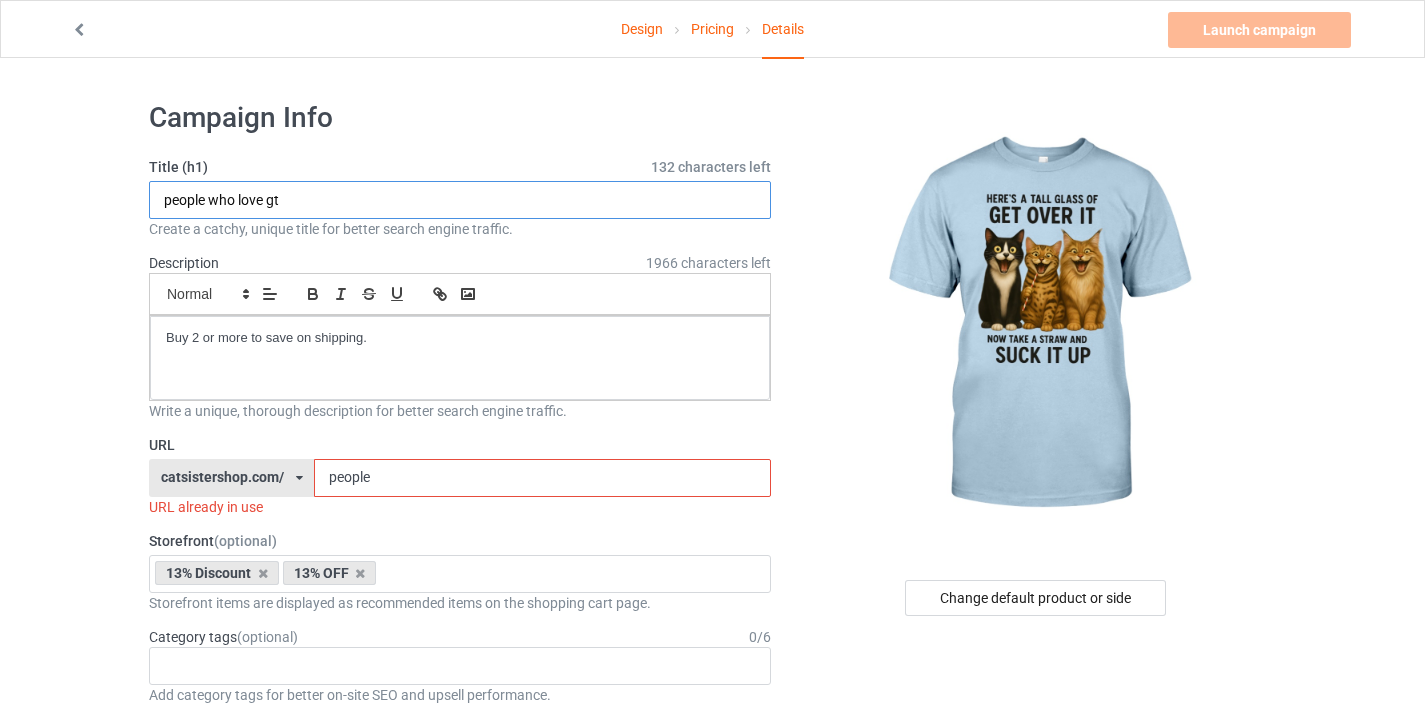 click on "people who love gt" at bounding box center (460, 200) 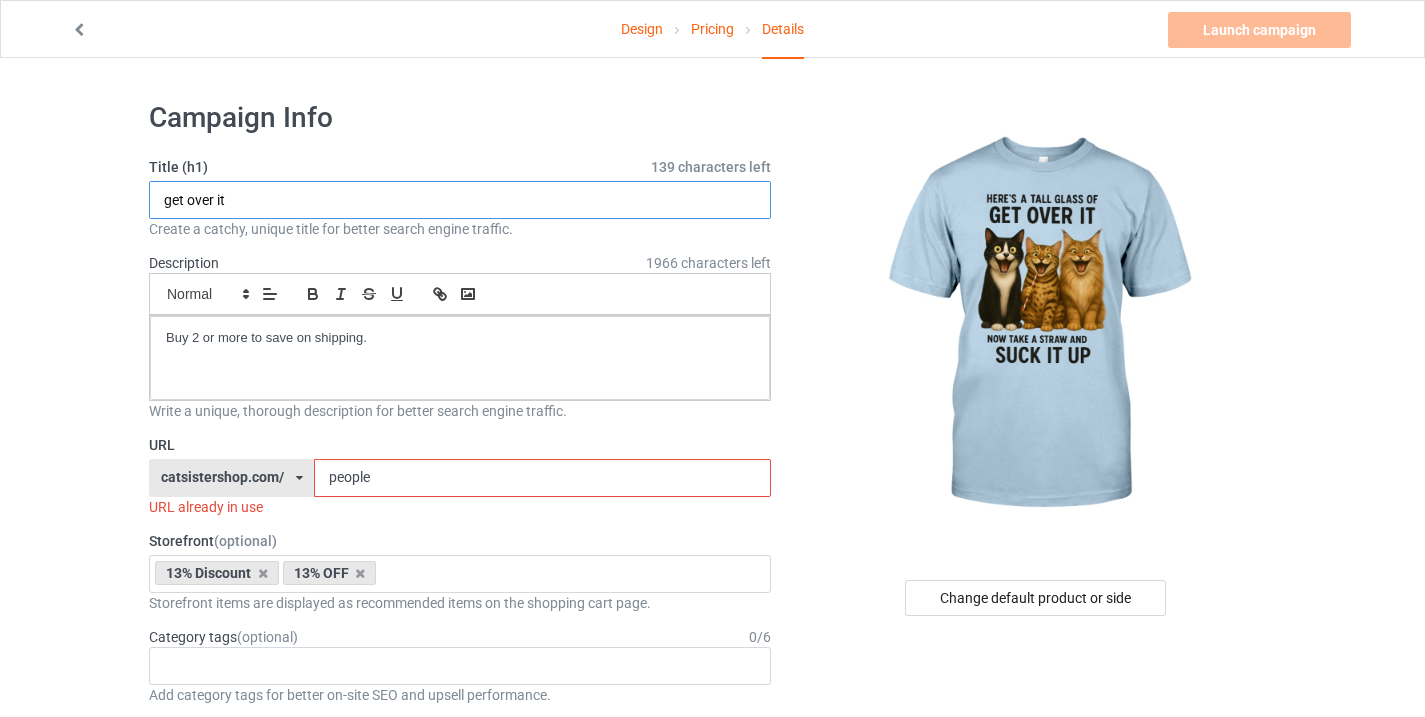 click on "get over it" at bounding box center [460, 200] 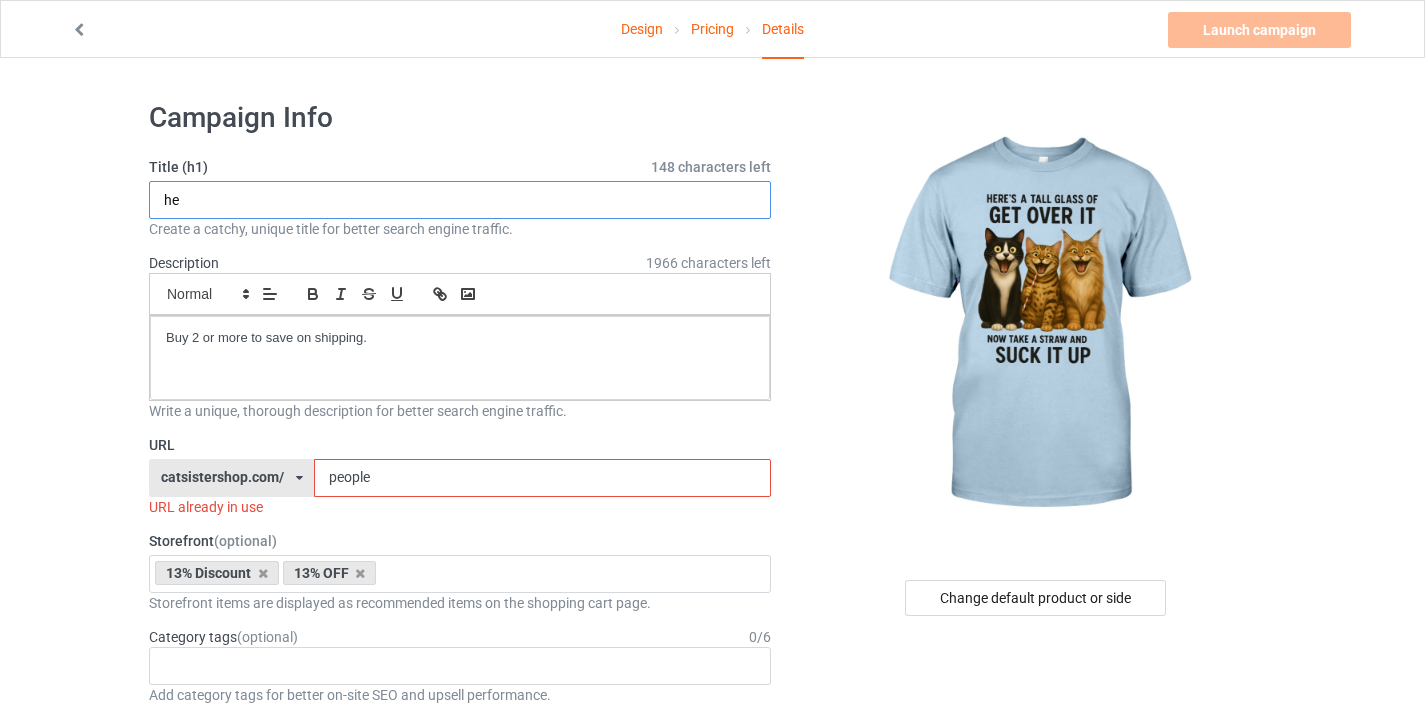 type on "h" 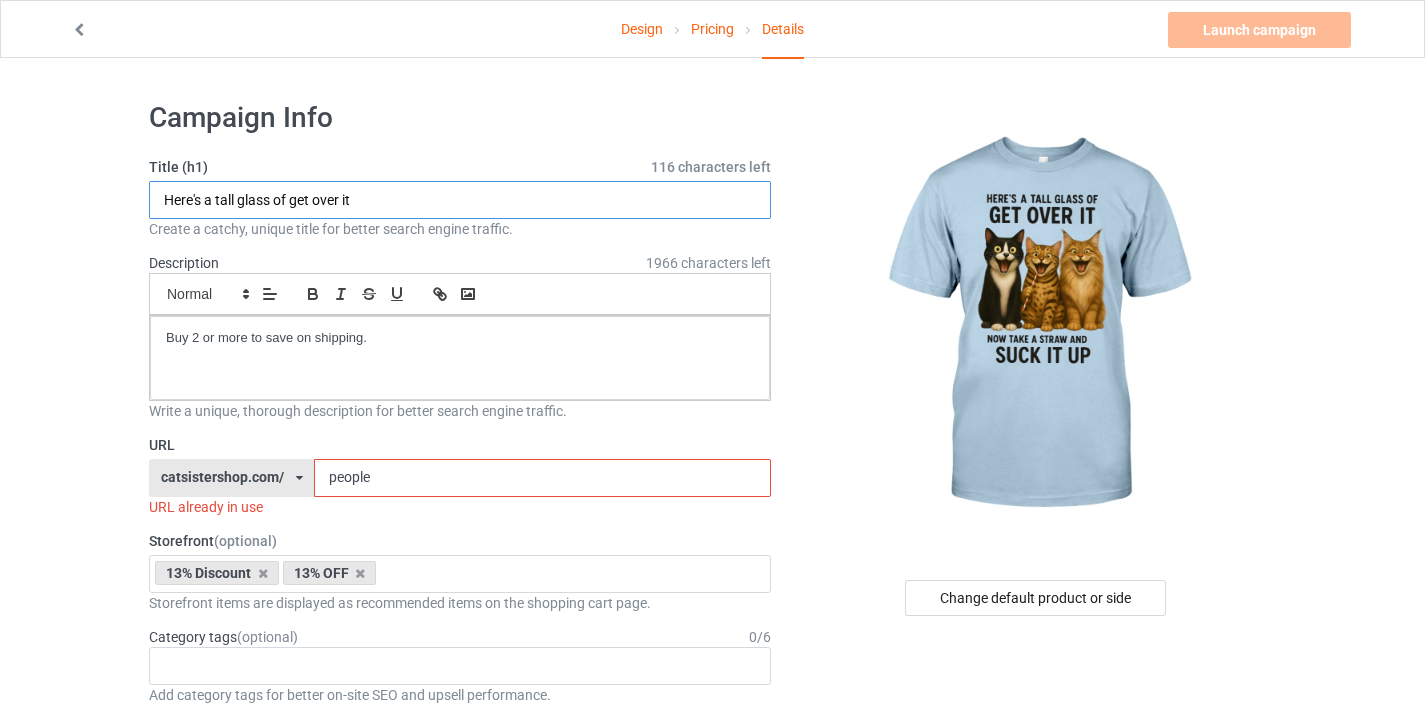 type on "Here's a tall glass of get over it" 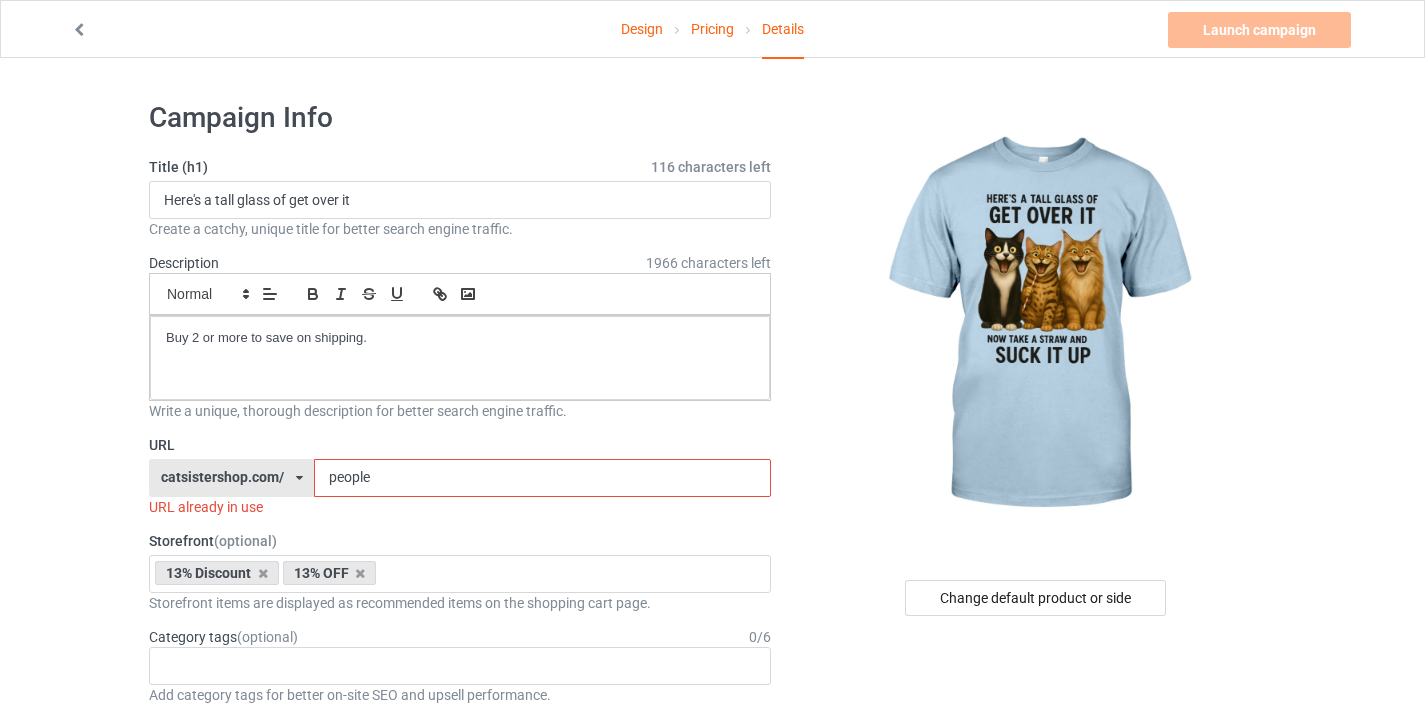 click on "people" at bounding box center (542, 478) 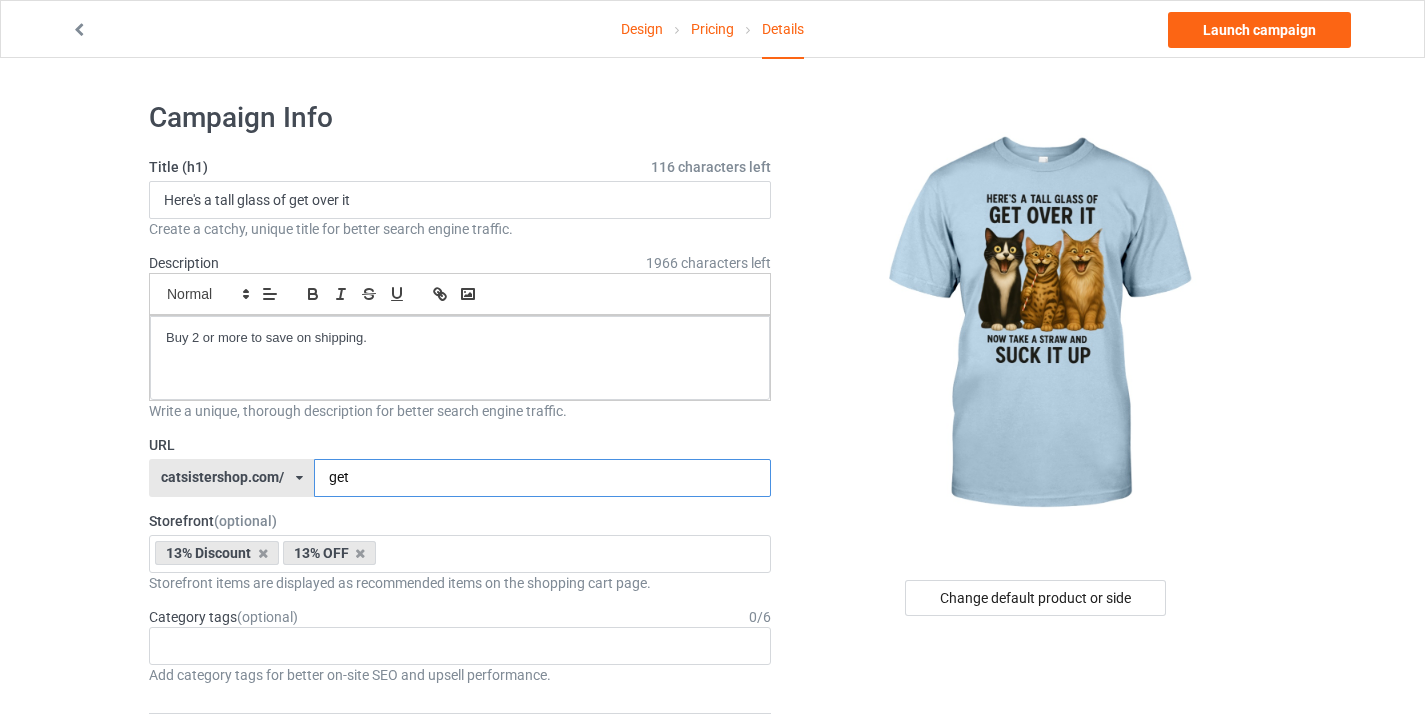 type on "get" 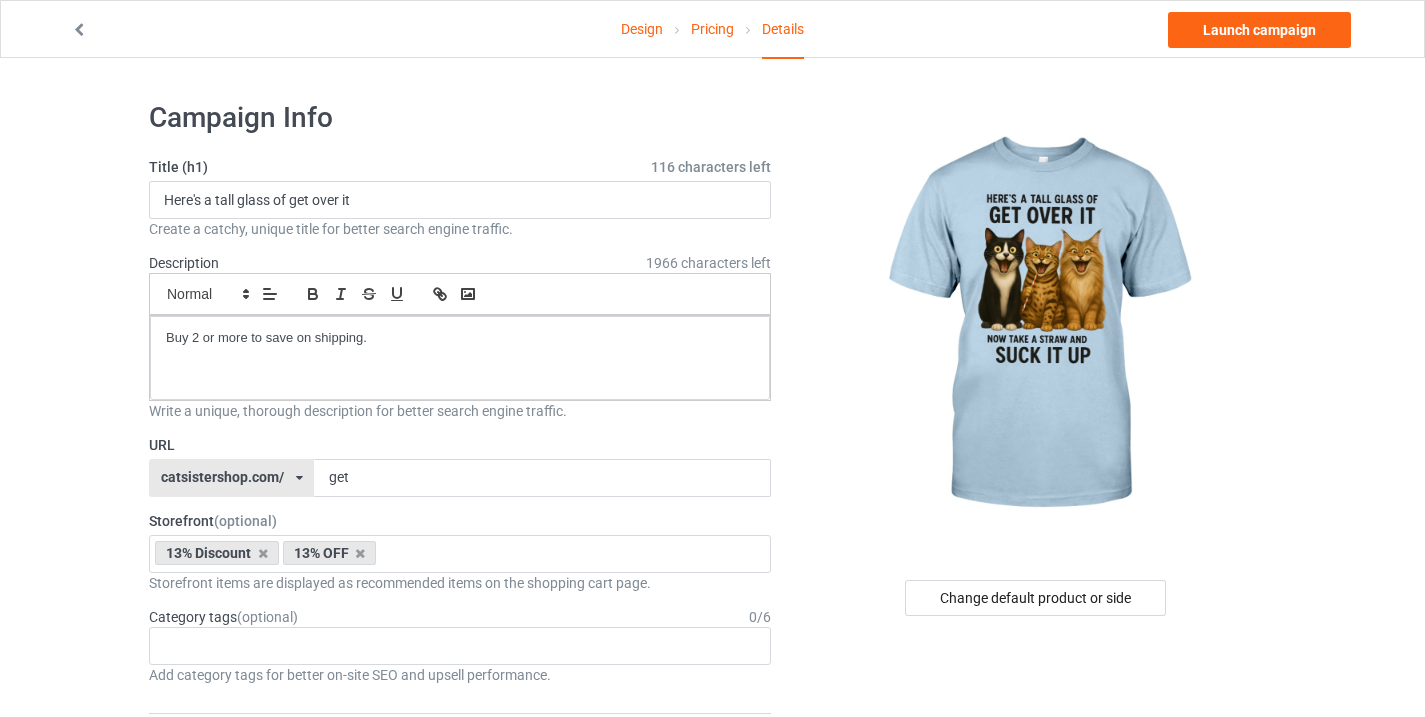click on "Design Pricing Details Launch campaign Campaign Info Title (h1) 116   characters left Here's a tall glass of get over it Create a catchy, unique title for better search engine traffic. Description 1966   characters left       Small Normal Large Big Huge                                                                                     Buy 2 or more to save on shipping. Write a unique, thorough description for better search engine traffic. URL catsistershop.com/ catsistershop.com/ familysistershop.com/ teechip.com/ 5c861012c2a1465dbc0fbd32 5e24872a2b1b6920e6cb5e7c 587d0d41cee36fd012c64a69 get Storefront (optional) 13% Discount  13% OFF Black-cat  Cat lovers Cat lovers Cat lovers Cat lovers Cat lovers Cat lovers Cat lovers Cat lovers Cat lovers Cat lovers Cat lovers Cat lovers cat lovers cat lovers MY Daughter Christmas Gifts  Cat Necklace Cat Cushions 66041ff7dd0367002ed3aa6f 64988a57e45d62002f51a862 62597effb93ebb003cbdb75f 62597ae9b93ebb003cbdb75d 6259775e7f26100030a0125f 6259620cabc56f003c6ce1bc (optional)" at bounding box center [712, 1396] 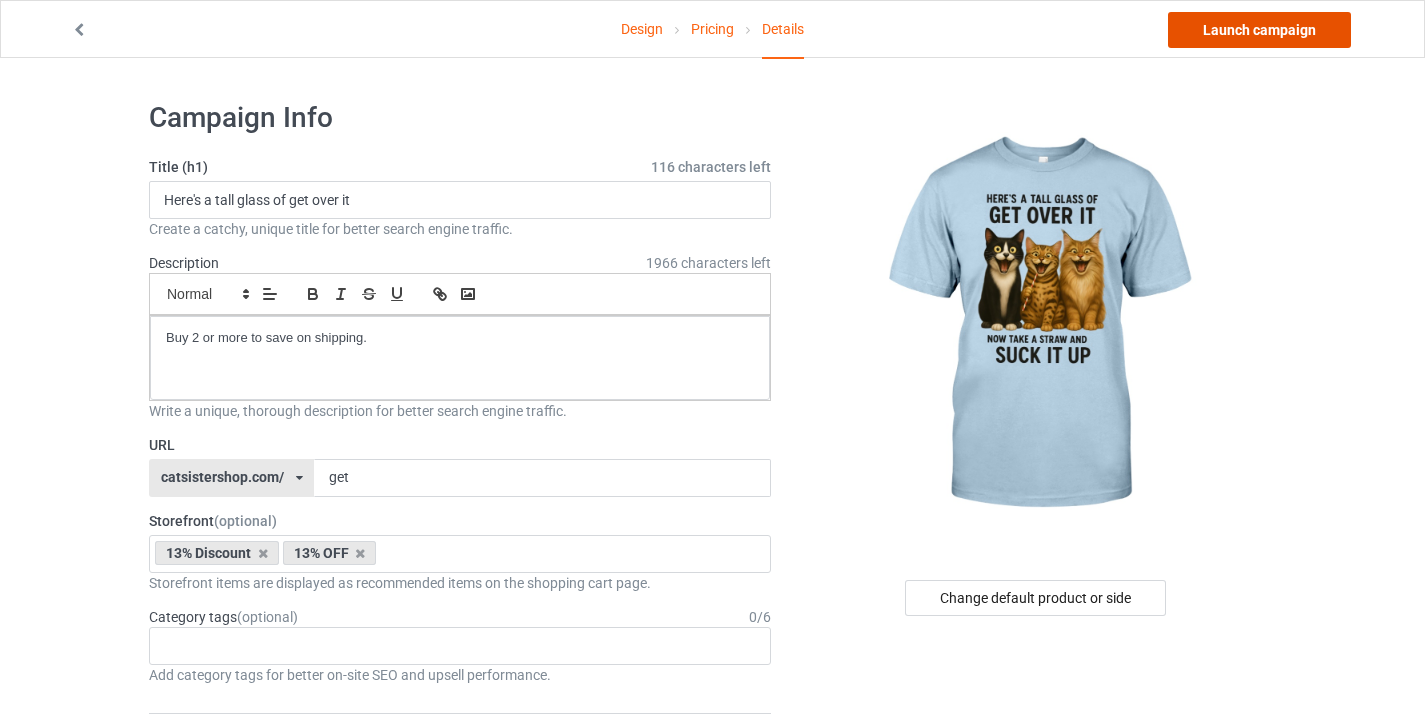 click on "Launch campaign" at bounding box center (1259, 30) 